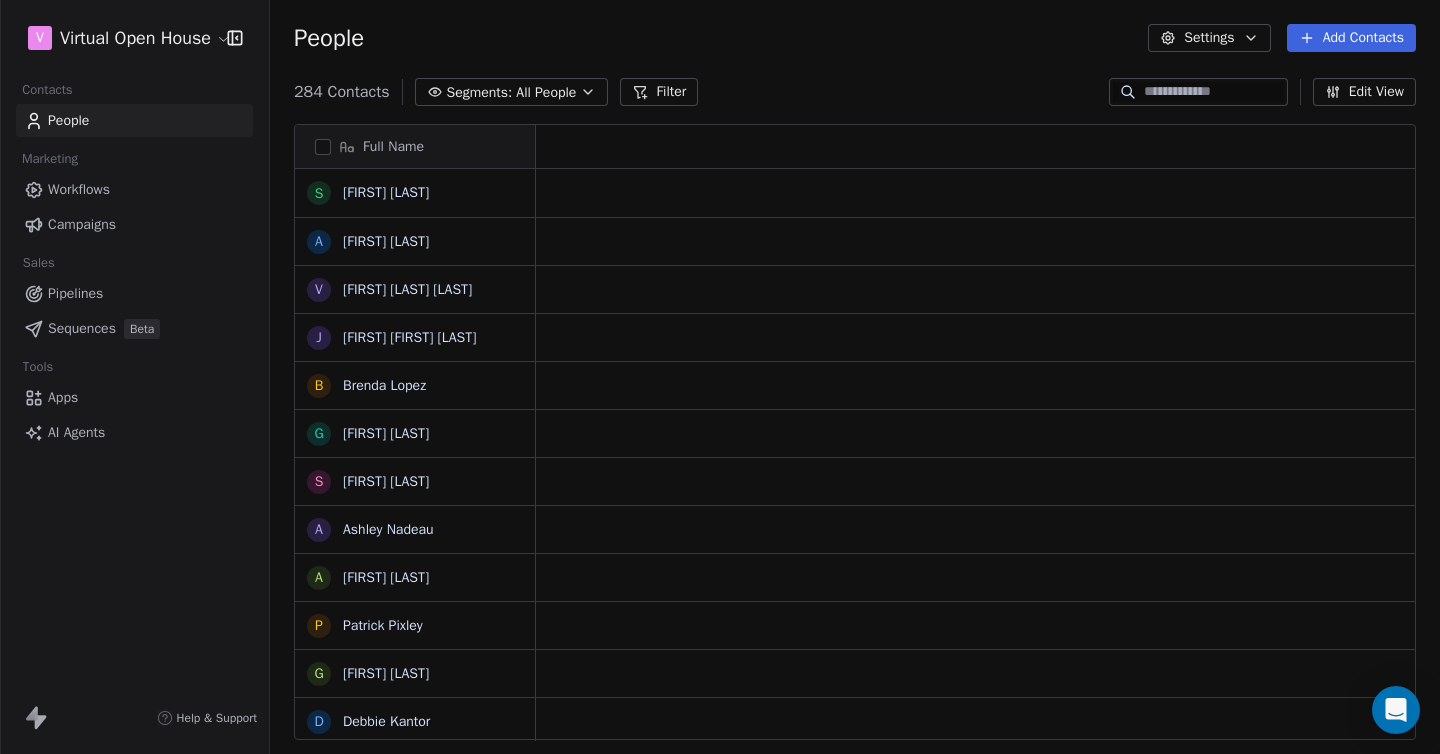 scroll, scrollTop: 0, scrollLeft: 0, axis: both 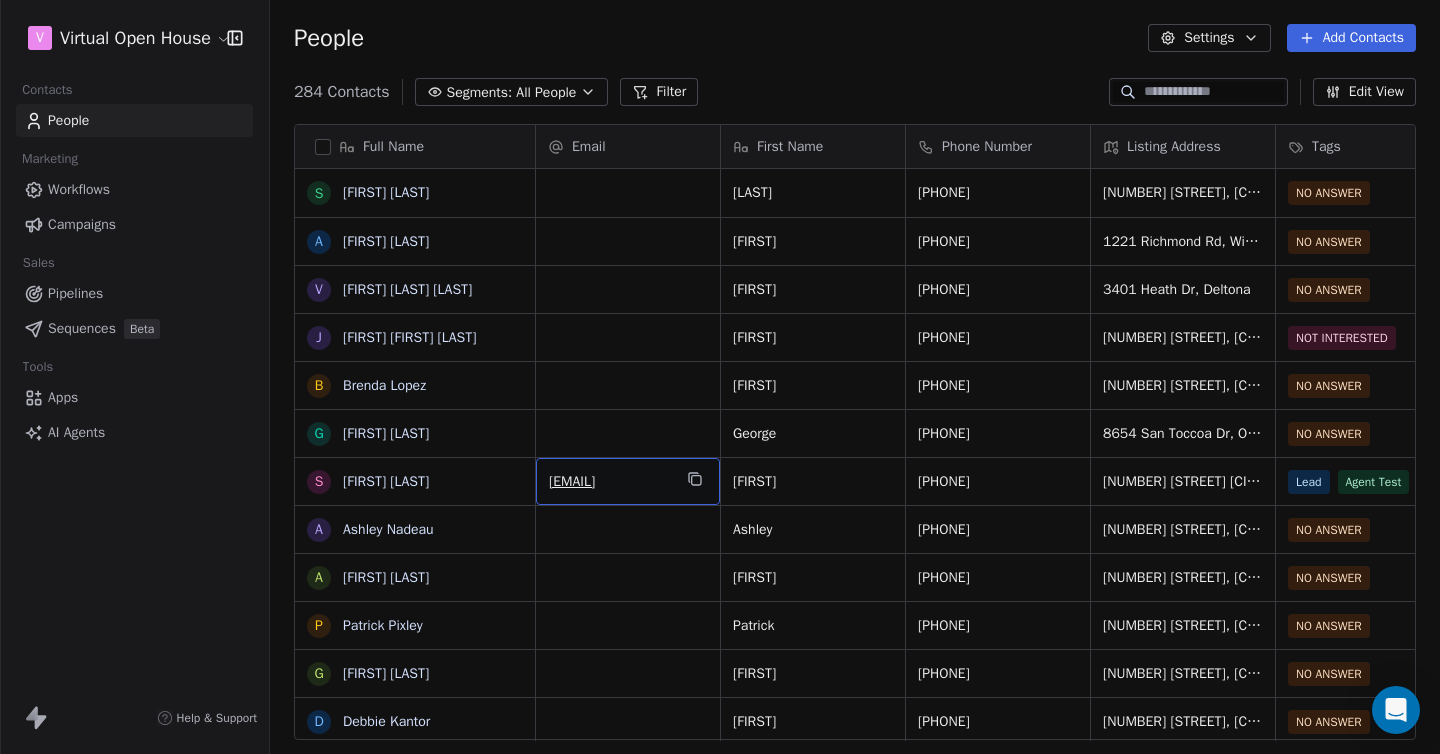drag, startPoint x: 724, startPoint y: 486, endPoint x: 641, endPoint y: 485, distance: 83.00603 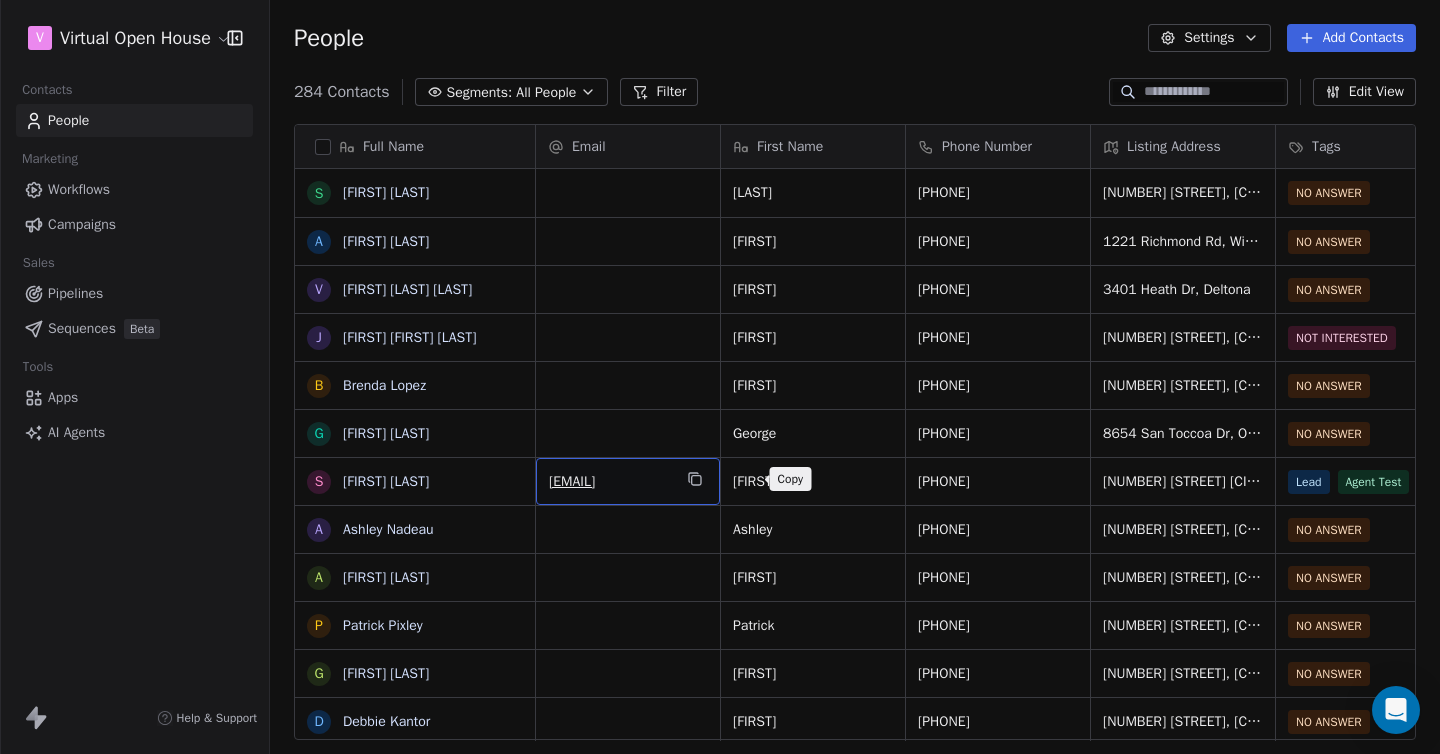 click 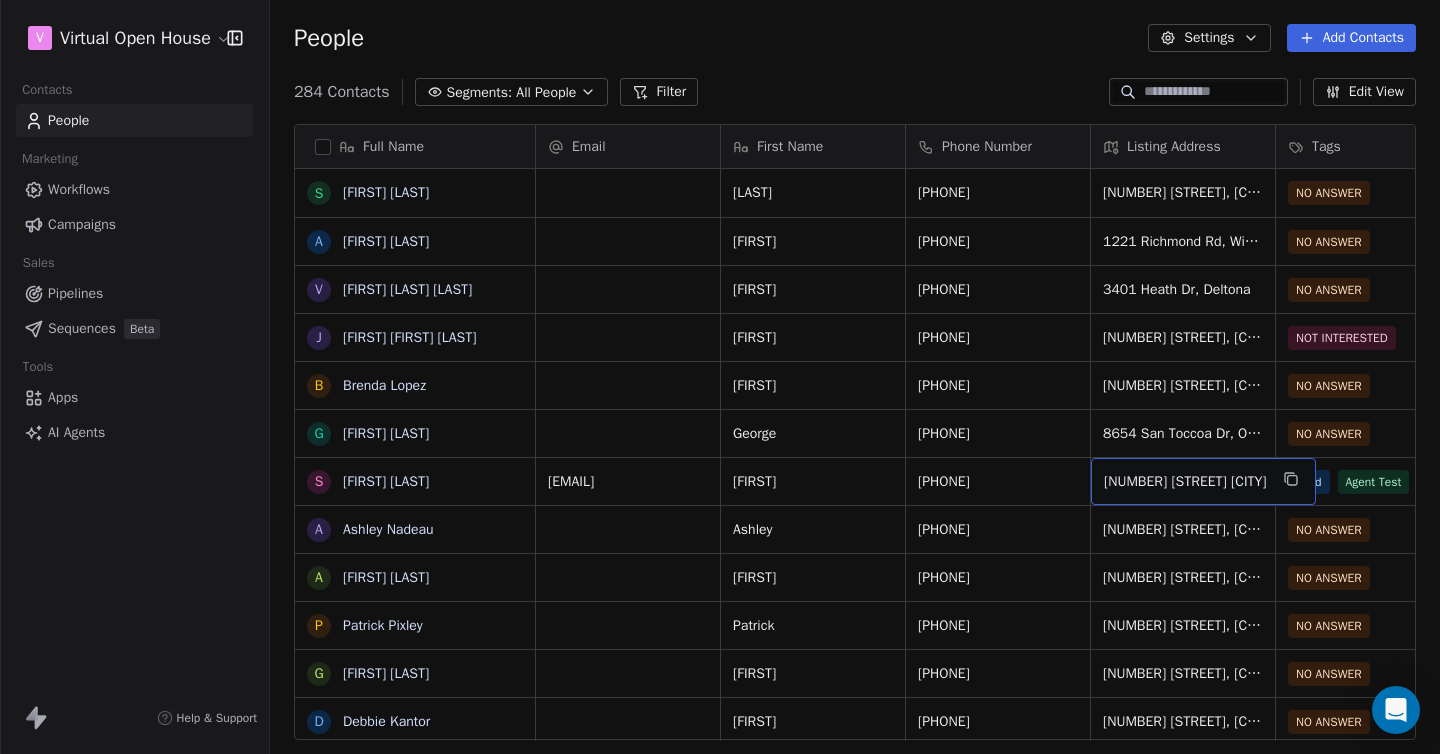 scroll, scrollTop: 328, scrollLeft: 0, axis: vertical 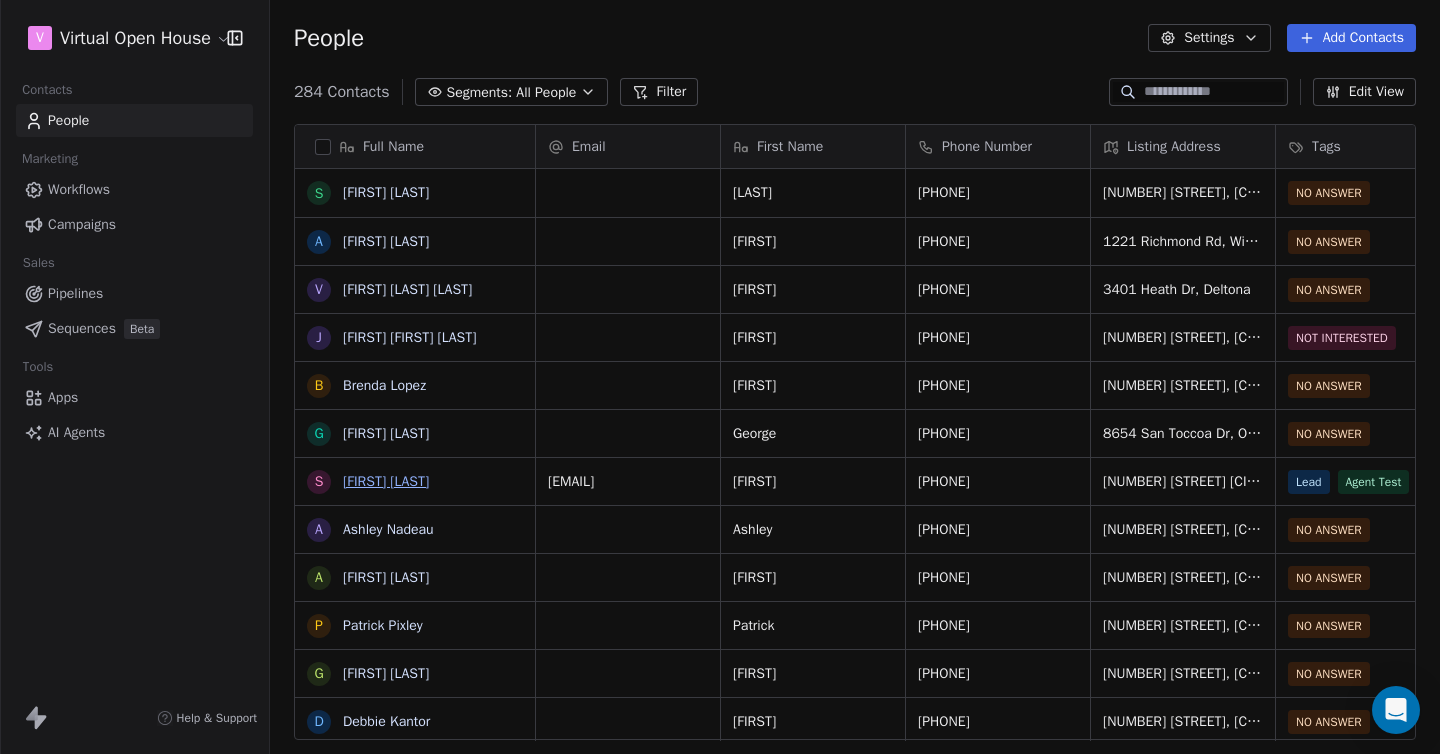 click on "[FIRST] [LAST]" at bounding box center [386, 481] 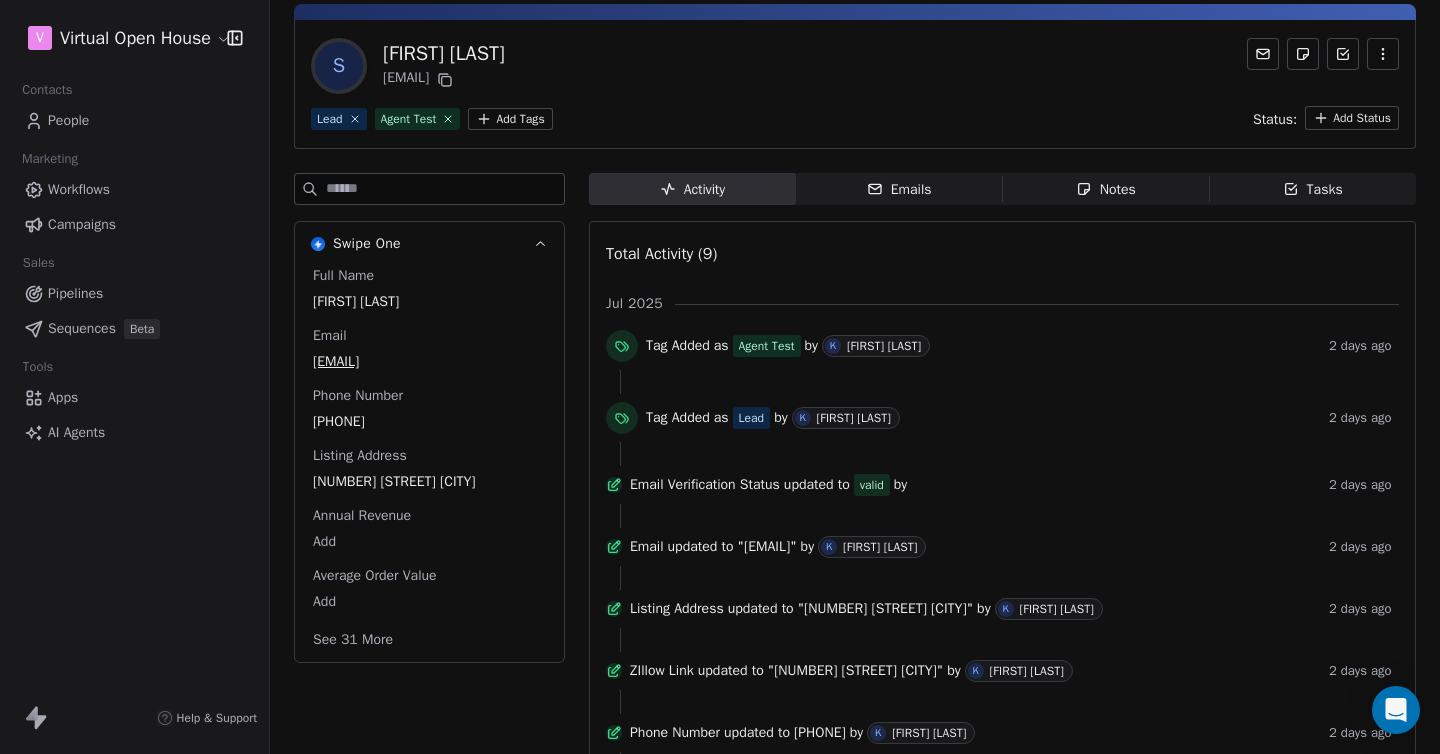 scroll, scrollTop: 0, scrollLeft: 0, axis: both 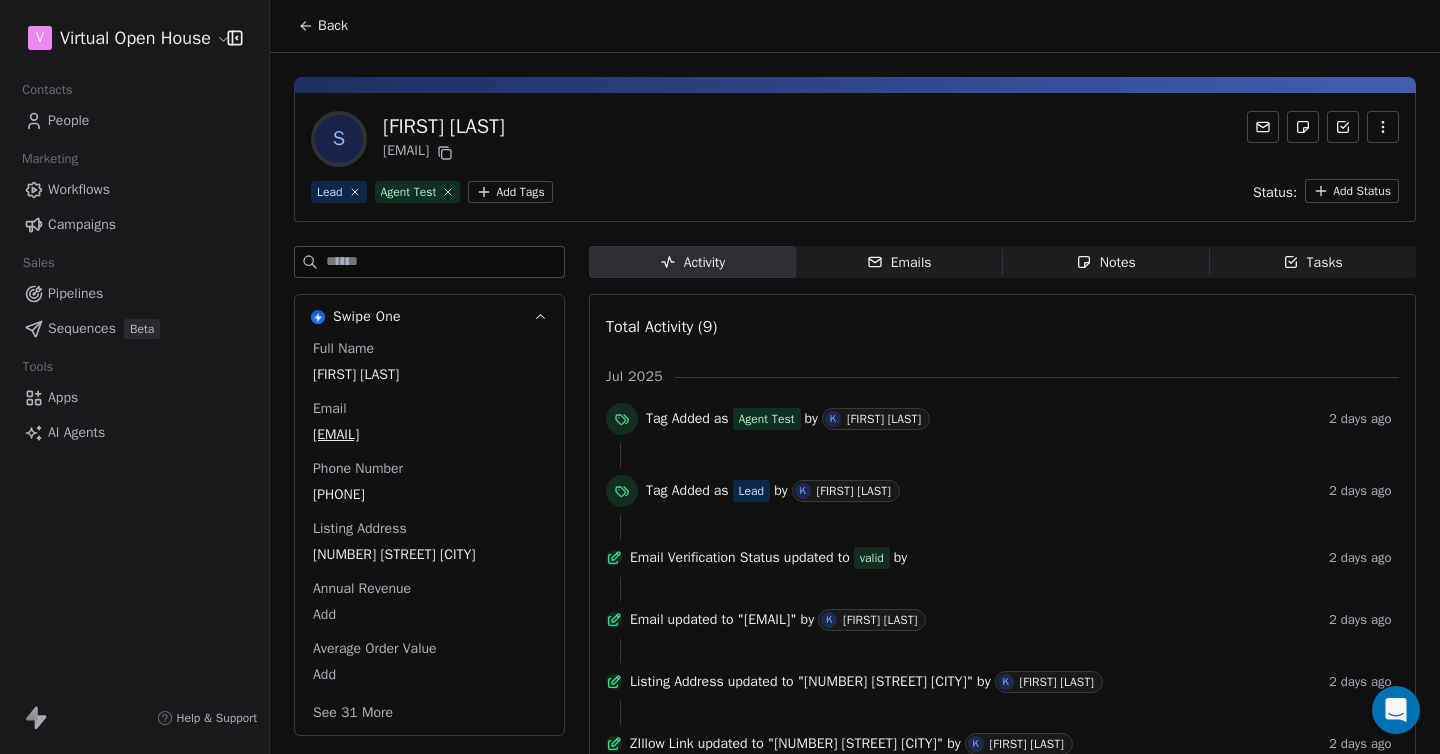 click on "Pipelines" at bounding box center (75, 293) 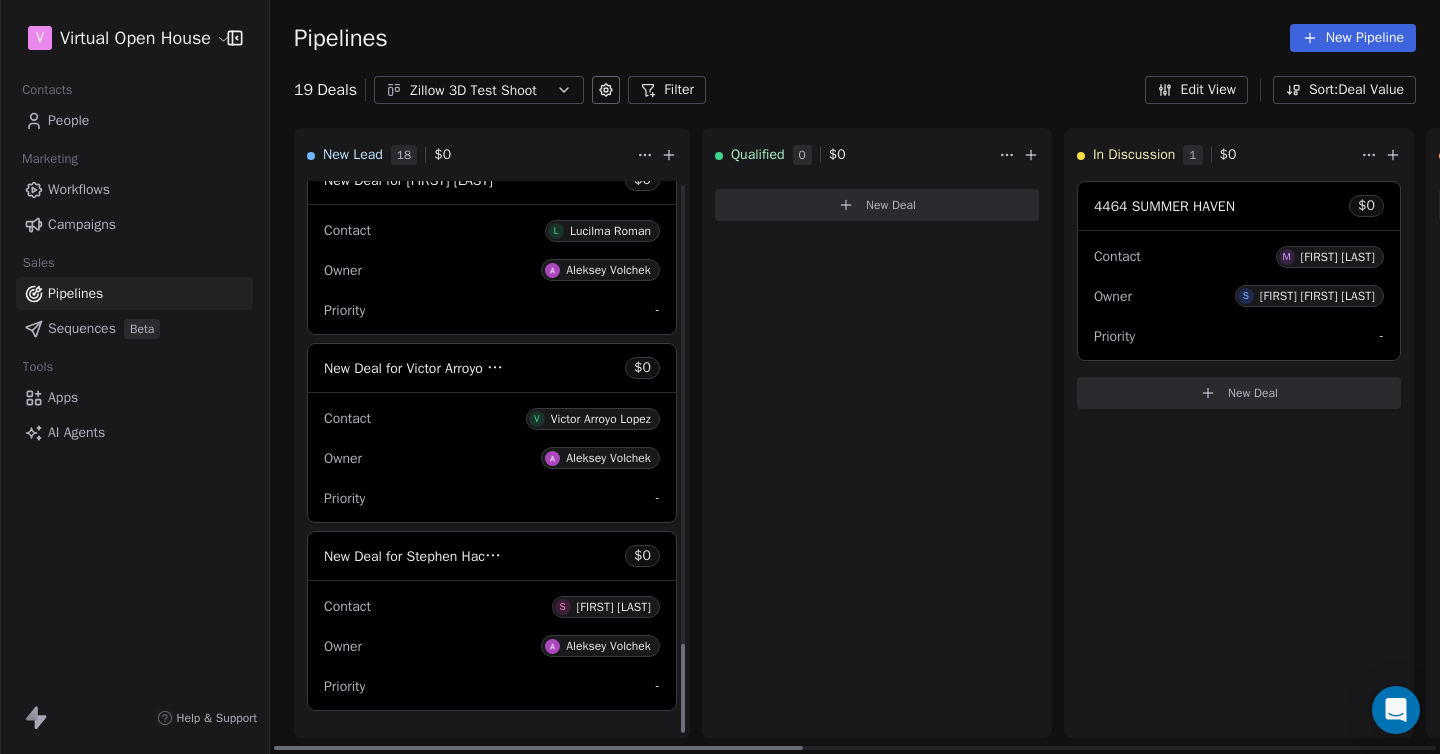 scroll, scrollTop: 2861, scrollLeft: 0, axis: vertical 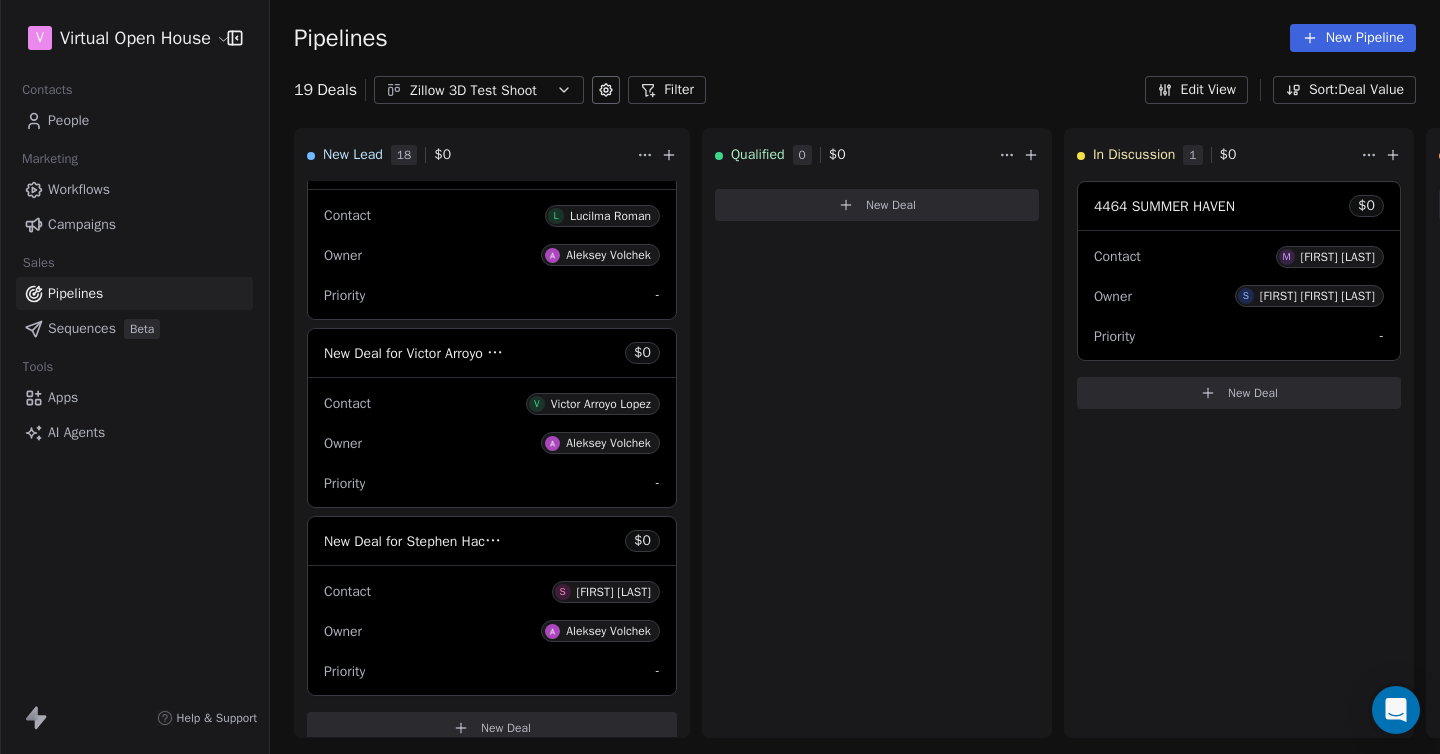 click on "Workflows" at bounding box center (79, 189) 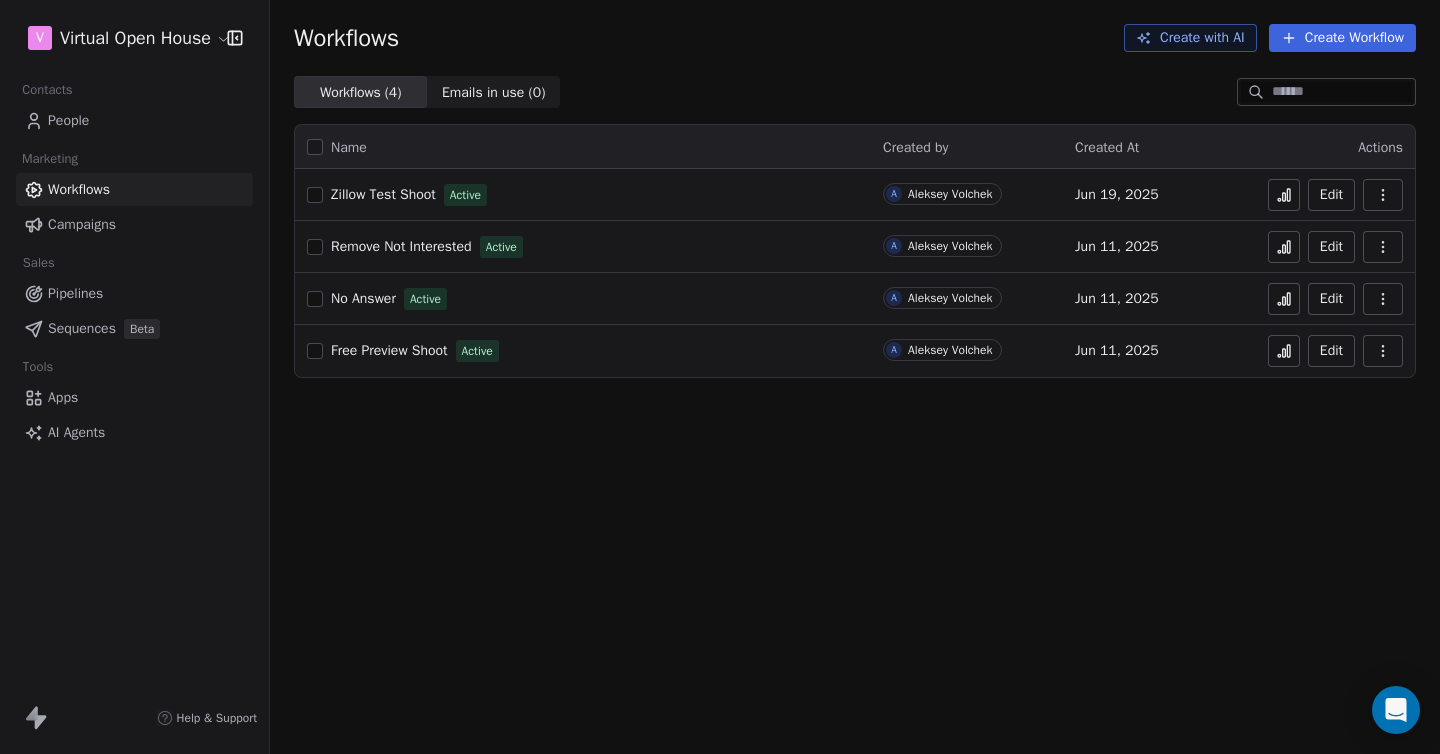 click on "People" at bounding box center [68, 120] 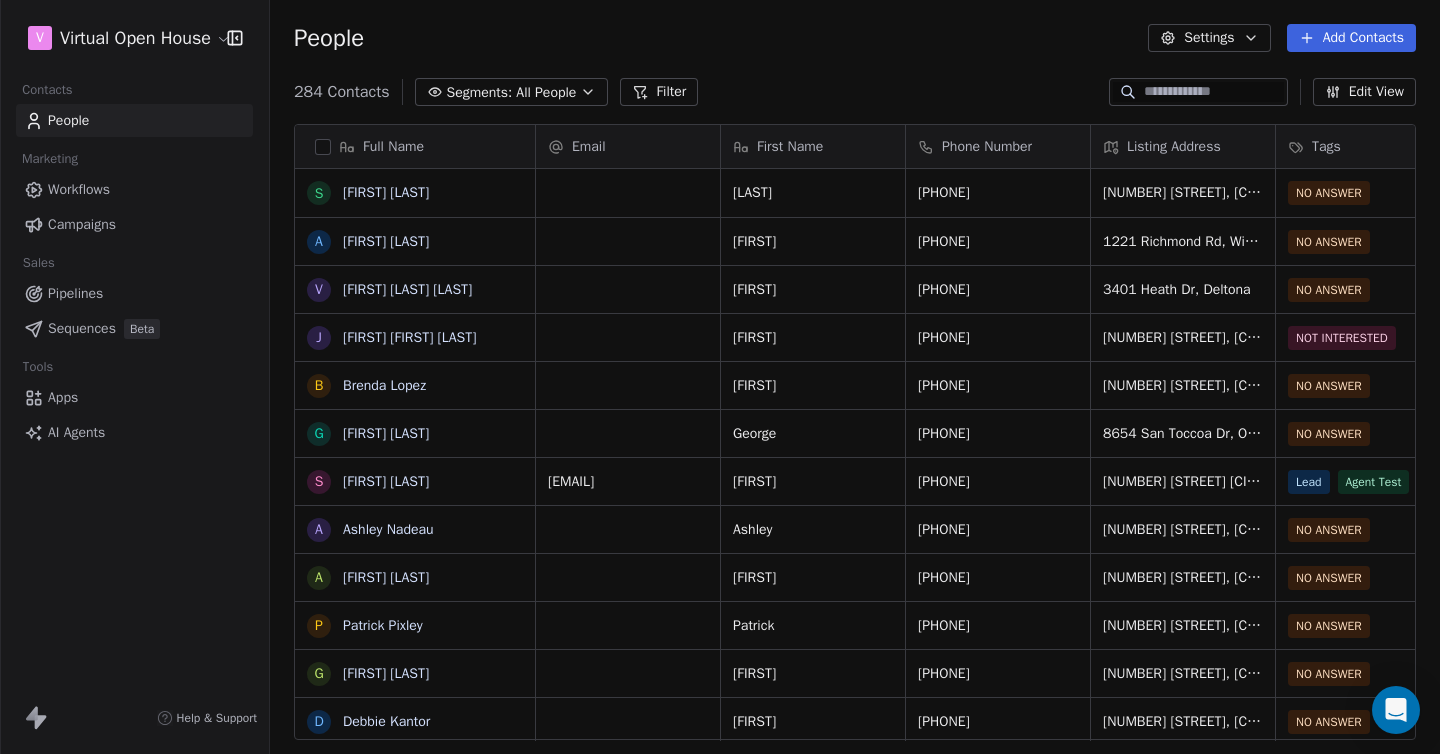 scroll, scrollTop: 1, scrollLeft: 1, axis: both 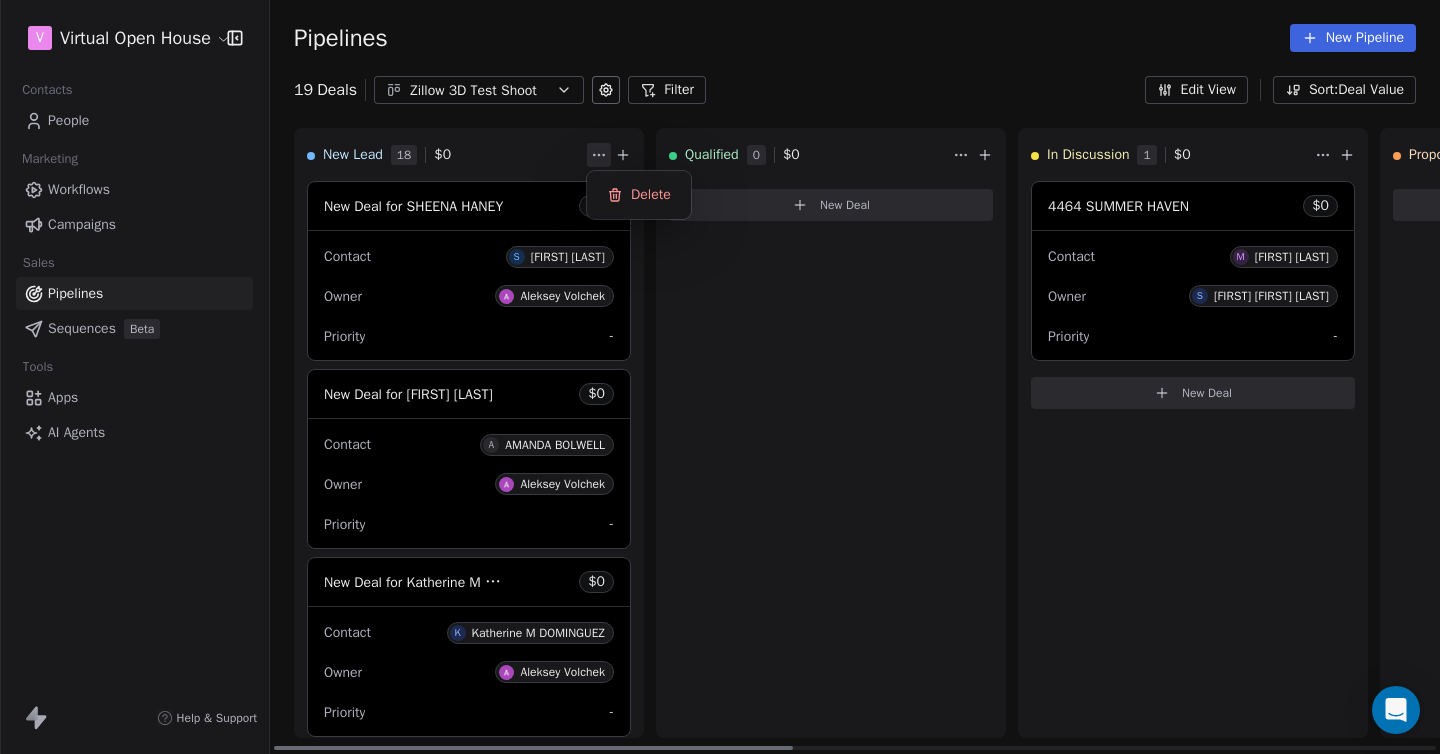 click on "V Virtual Open House Contacts People Marketing Workflows Campaigns Sales Pipelines Sequences Beta Tools Apps AI Agents Help & Support Pipelines New Pipeline 19 Deals Zillow 3D Test Shoot Filter Edit View Sort: Deal Value New Lead 18 $ 0 New Deal for [FIRST] [LAST] $ 0 Contact S [FIRST] [LAST] Owner [FIRST] [LAST] Priority - New Deal for [FIRST] [LAST] $ 0 Contact A [FIRST] [LAST] Owner [FIRST] [LAST] Priority - New Deal for [FIRST] [LAST] $ 0 Contact K [FIRST] [LAST] Owner [FIRST] [LAST] Priority - New Deal for [FIRST] [LAST] $ 0 Contact J [FIRST] [LAST] Owner [FIRST] [LAST] Priority - New Deal for [FIRST] [LAST] $ 0 Contact A [FIRST] [LAST] Owner [FIRST] [LAST] Priority - New Deal for [FIRST] [LAST] $ 0 Contact K [FIRST] [LAST] Owner [FIRST] [LAST] Priority - New Deal for [FIRST] [LAST] $ 0 Contact C [FIRST] [LAST] Owner [FIRST] [LAST] Priority - New Deal for [FIRST] [LAST] $ 0 Contact F [FIRST] [LAST] Owner [FIRST] [LAST] Priority - New Deal for [FIRST] [LAST] $ 0 Contact J [FIRST] [LAST] Owner [FIRST] [LAST] - $" at bounding box center (720, 377) 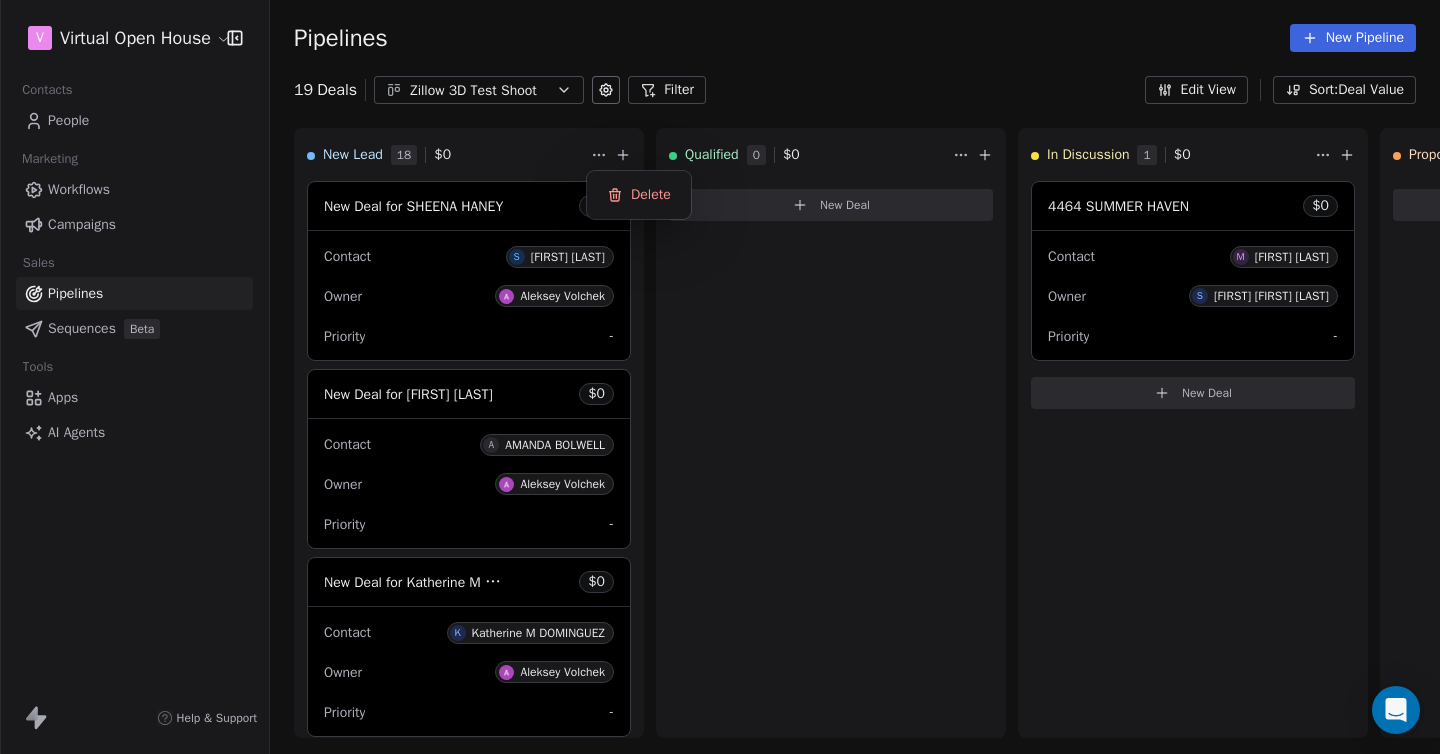 click on "V Virtual Open House Contacts People Marketing Workflows Campaigns Sales Pipelines Sequences Beta Tools Apps AI Agents Help & Support Pipelines New Pipeline 19 Deals Zillow 3D Test Shoot Filter Edit View Sort: Deal Value New Lead 18 $ 0 New Deal for [FIRST] [LAST] $ 0 Contact S [FIRST] [LAST] Owner [FIRST] [LAST] Priority - New Deal for [FIRST] [LAST] $ 0 Contact A [FIRST] [LAST] Owner [FIRST] [LAST] Priority - New Deal for [FIRST] [LAST] $ 0 Contact K [FIRST] [LAST] Owner [FIRST] [LAST] Priority - New Deal for [FIRST] [LAST] $ 0 Contact J [FIRST] [LAST] Owner [FIRST] [LAST] Priority - New Deal for [FIRST] [LAST] $ 0 Contact A [FIRST] [LAST] Owner [FIRST] [LAST] Priority - New Deal for [FIRST] [LAST] $ 0 Contact K [FIRST] [LAST] Owner [FIRST] [LAST] Priority - New Deal for [FIRST] [LAST] $ 0 Contact C [FIRST] [LAST] Owner [FIRST] [LAST] Priority - New Deal for [FIRST] [LAST] $ 0 Contact F [FIRST] [LAST] Owner [FIRST] [LAST] Priority - New Deal for [FIRST] [LAST] $ 0 Contact J [FIRST] [LAST] Owner [FIRST] [LAST] - $" at bounding box center (720, 377) 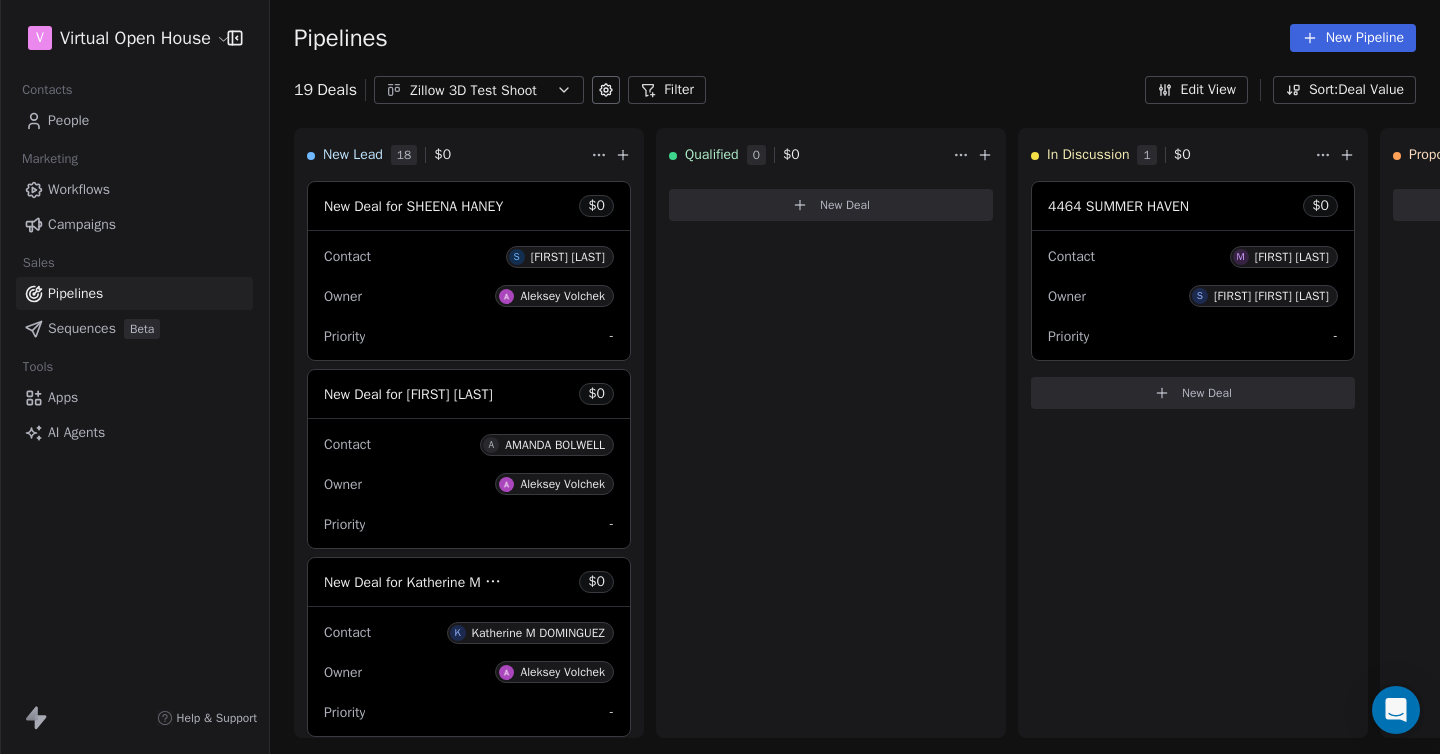 click 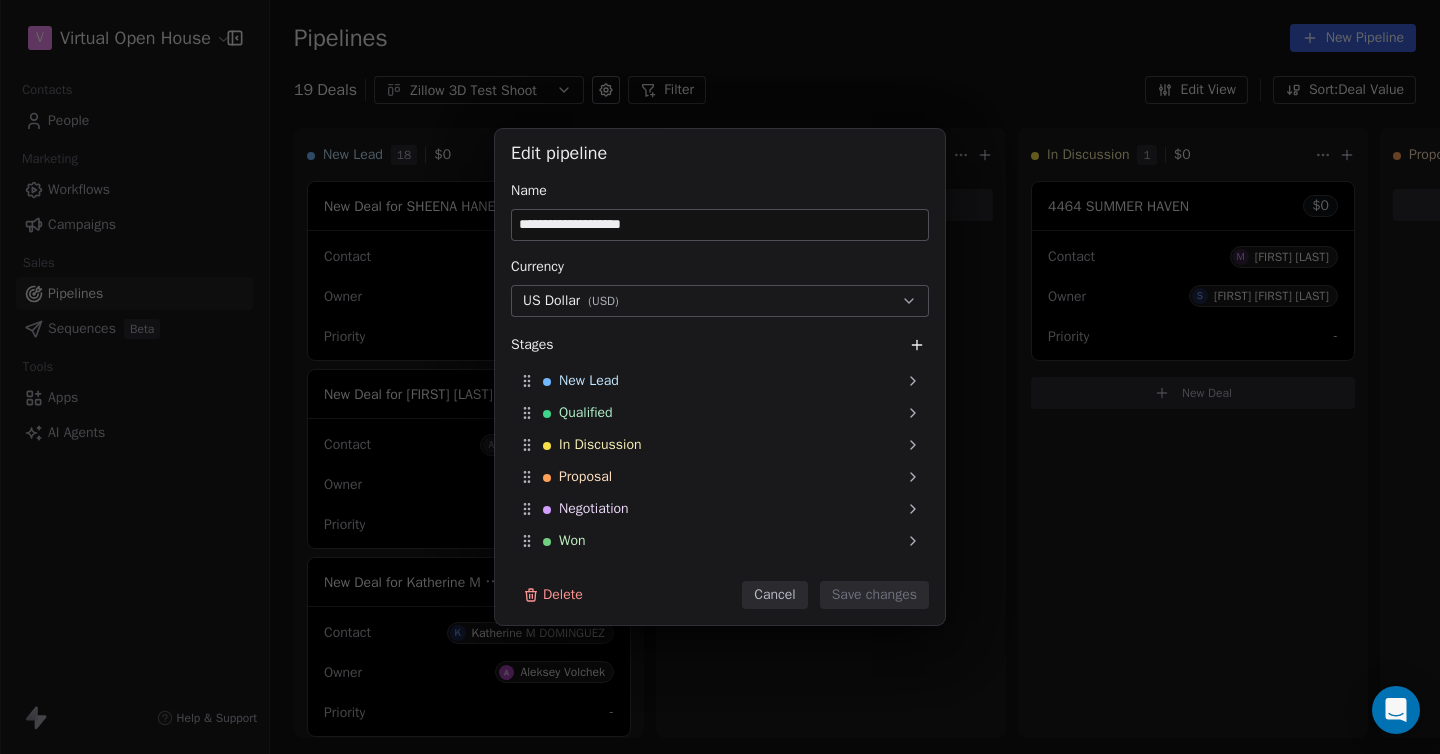 click on "Cancel" at bounding box center (774, 595) 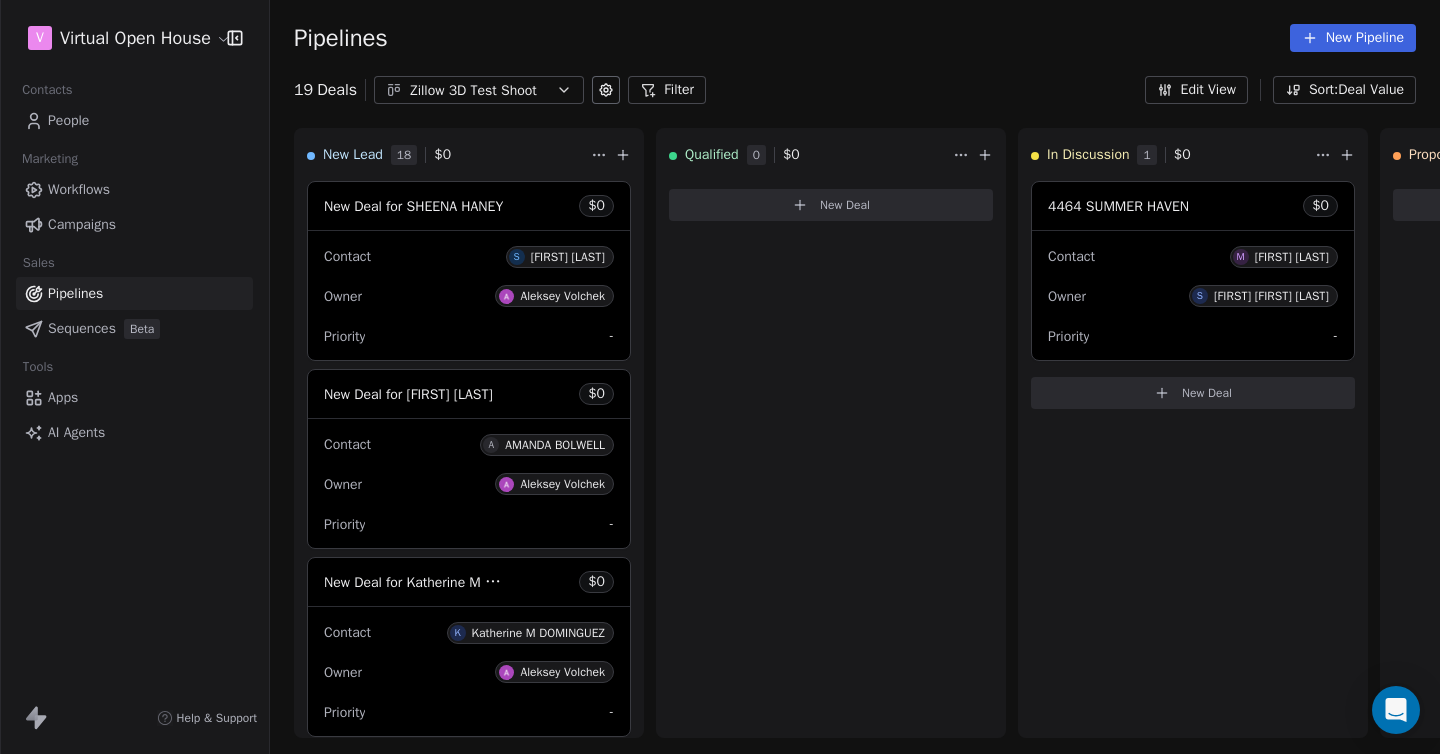 click on "Edit View" at bounding box center [1196, 90] 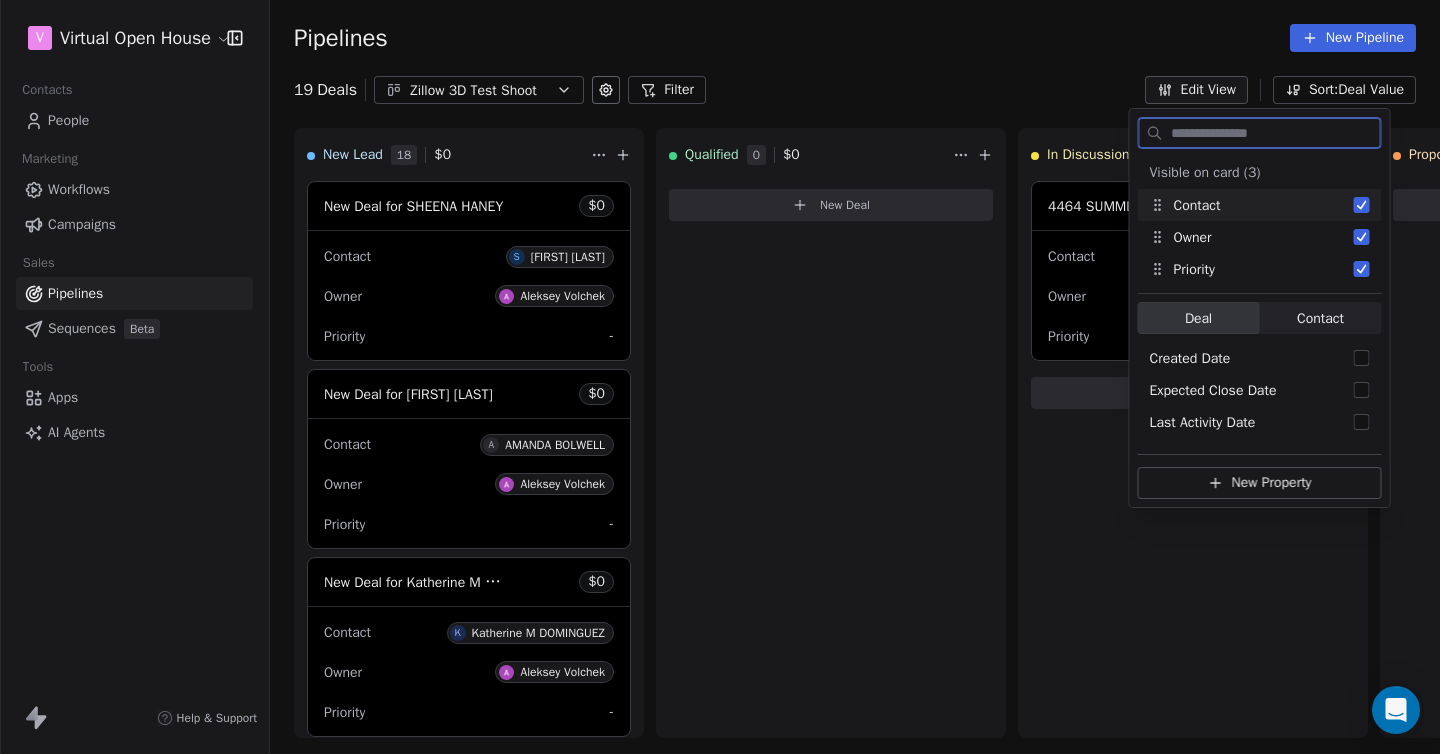 click on "Sort:  Deal Value" at bounding box center [1344, 90] 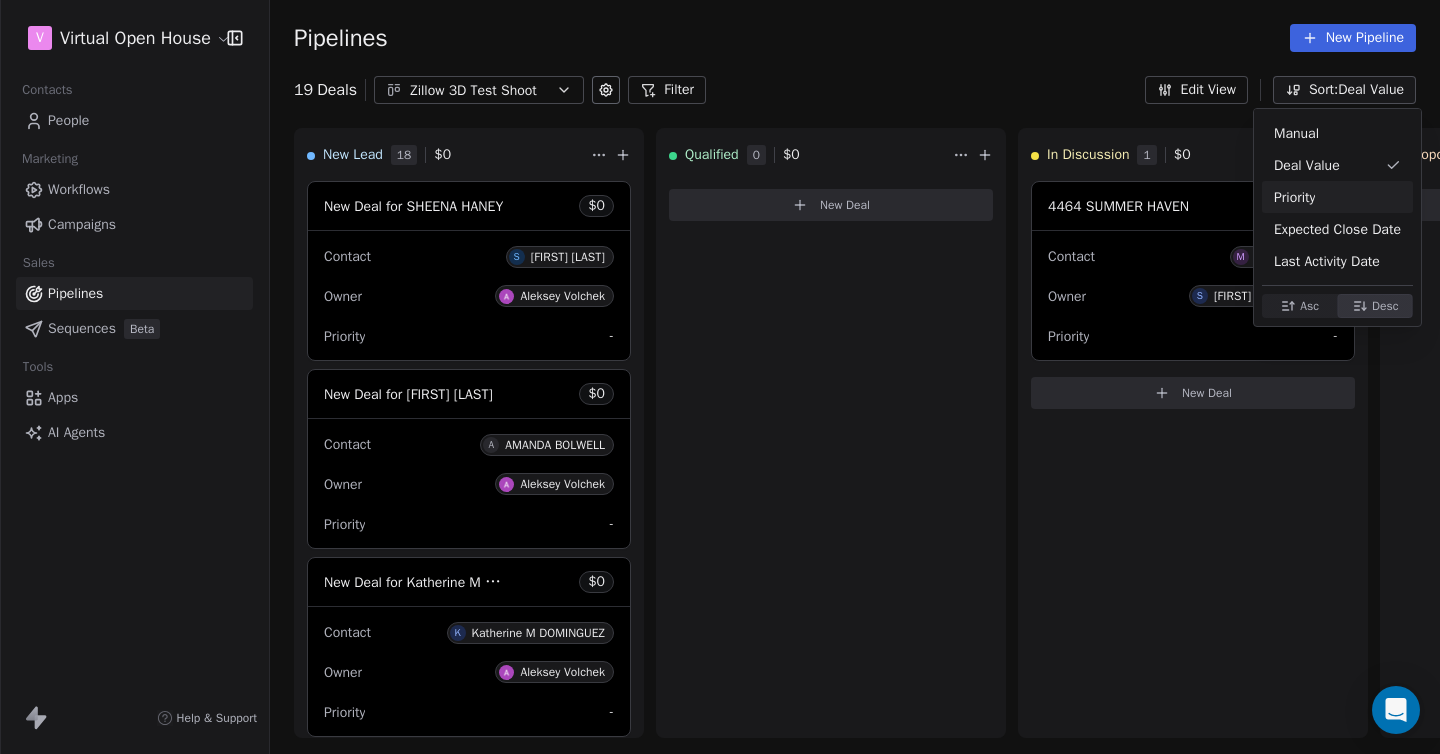 click on "Priority" at bounding box center (1337, 197) 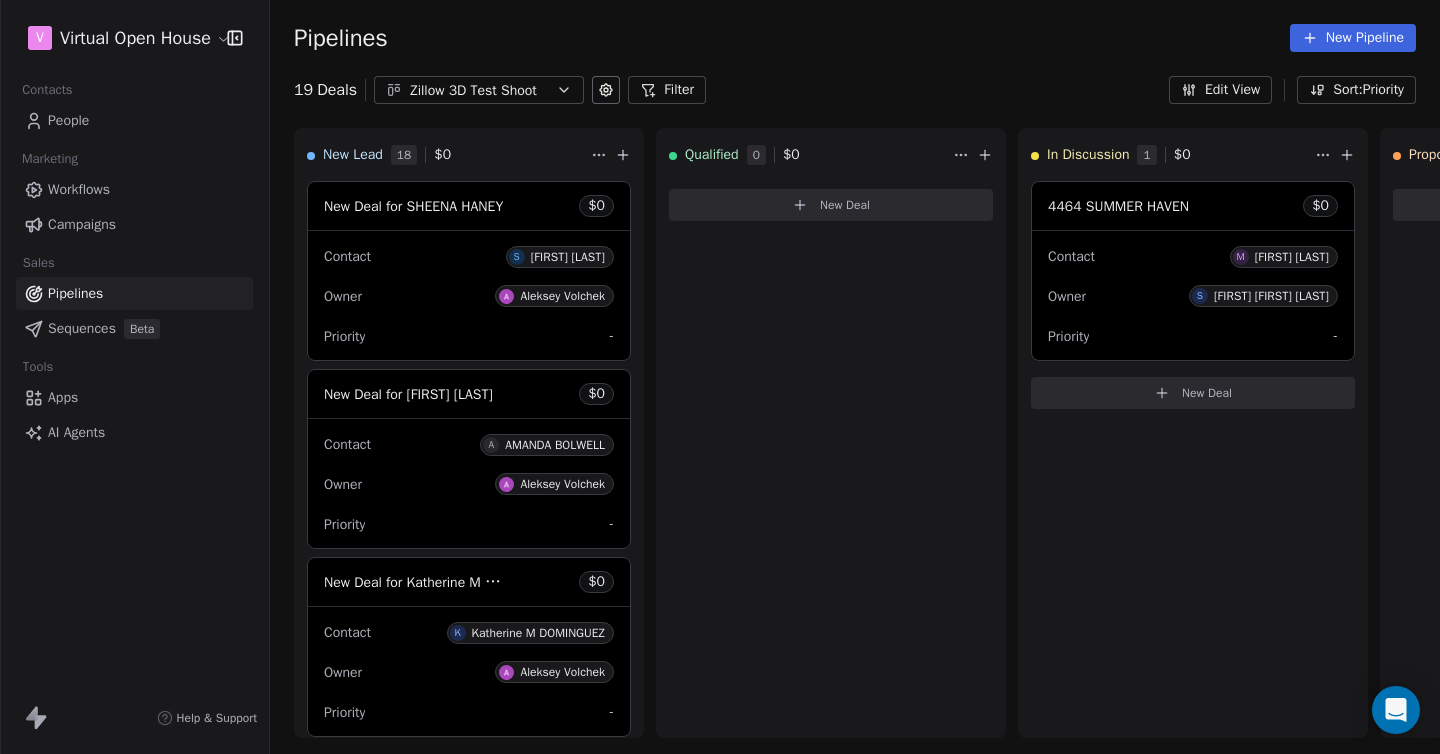 click on "Sort:  Priority" at bounding box center [1356, 90] 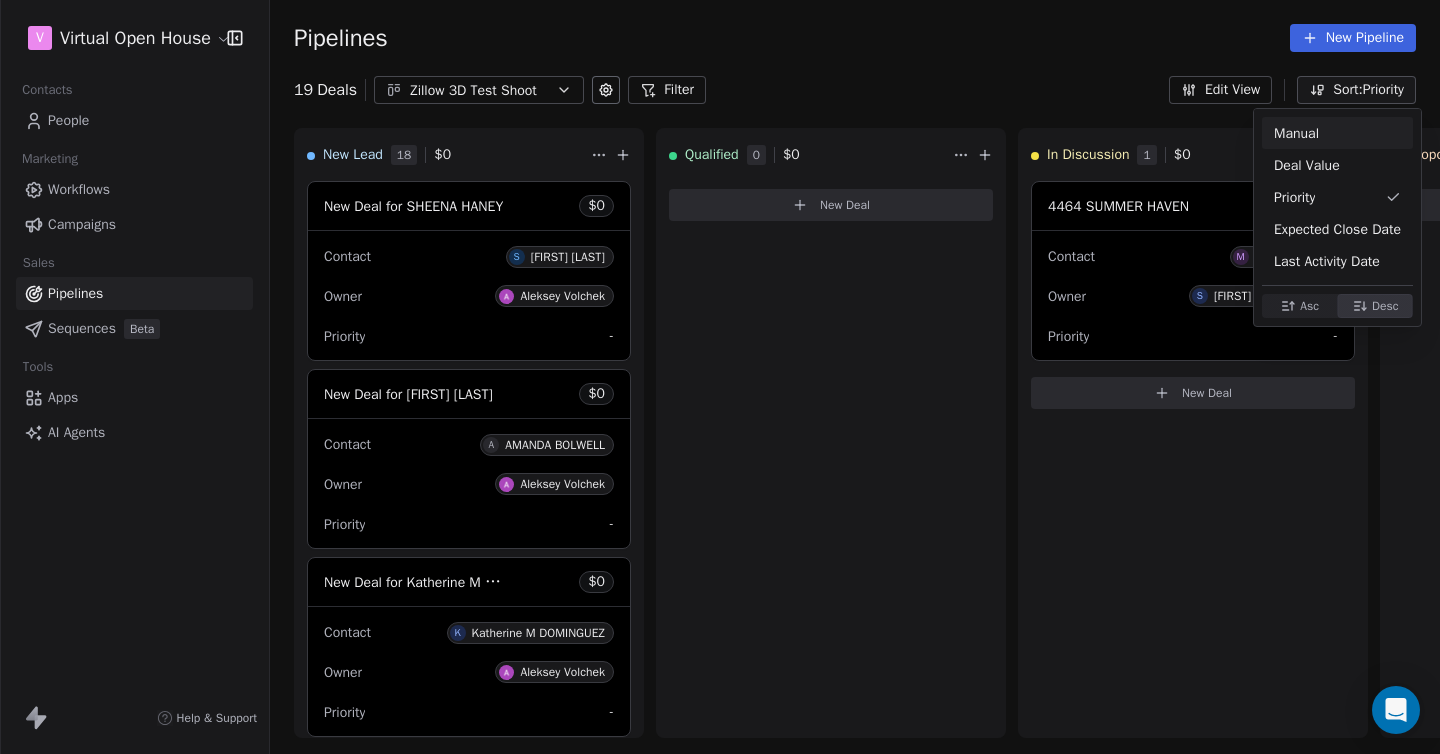 click on "Manual" at bounding box center (1337, 133) 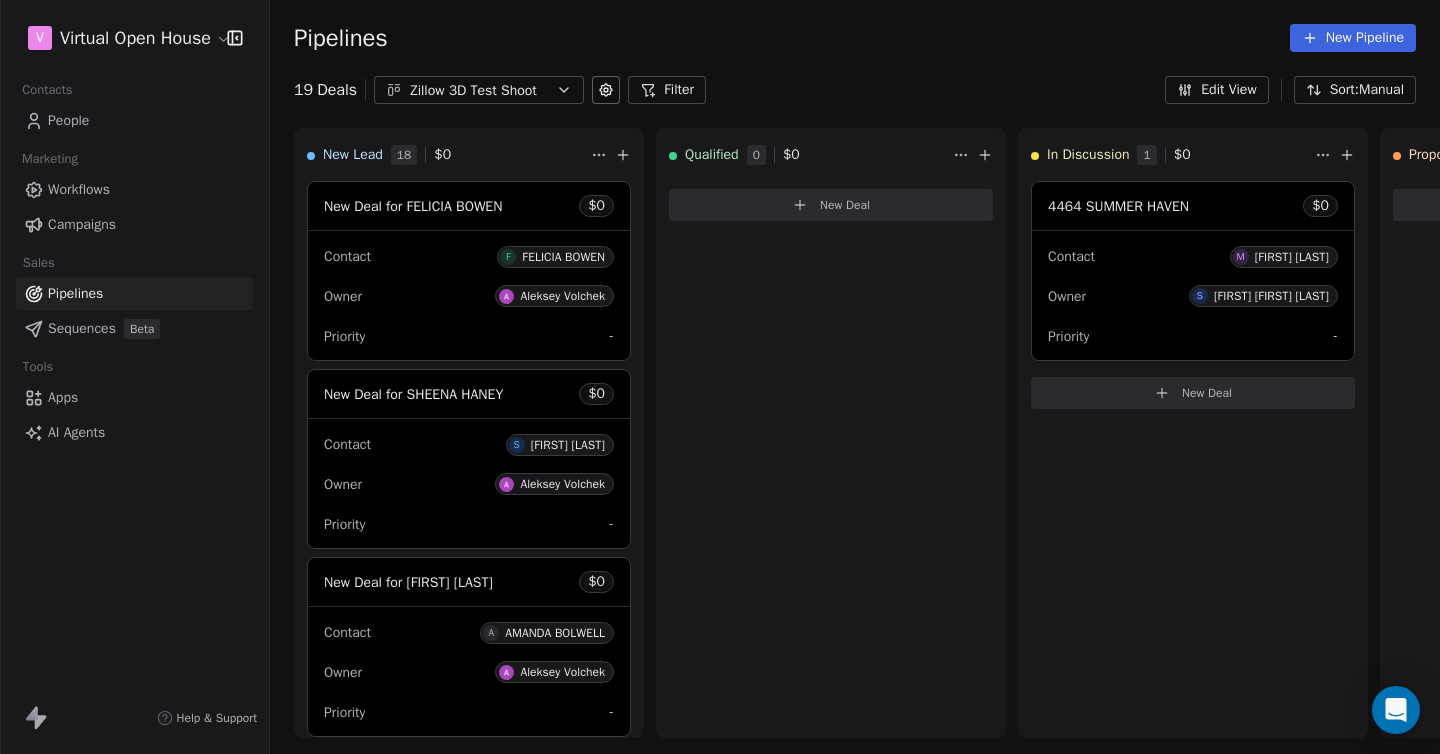 click on "Sort:  Manual" at bounding box center (1355, 90) 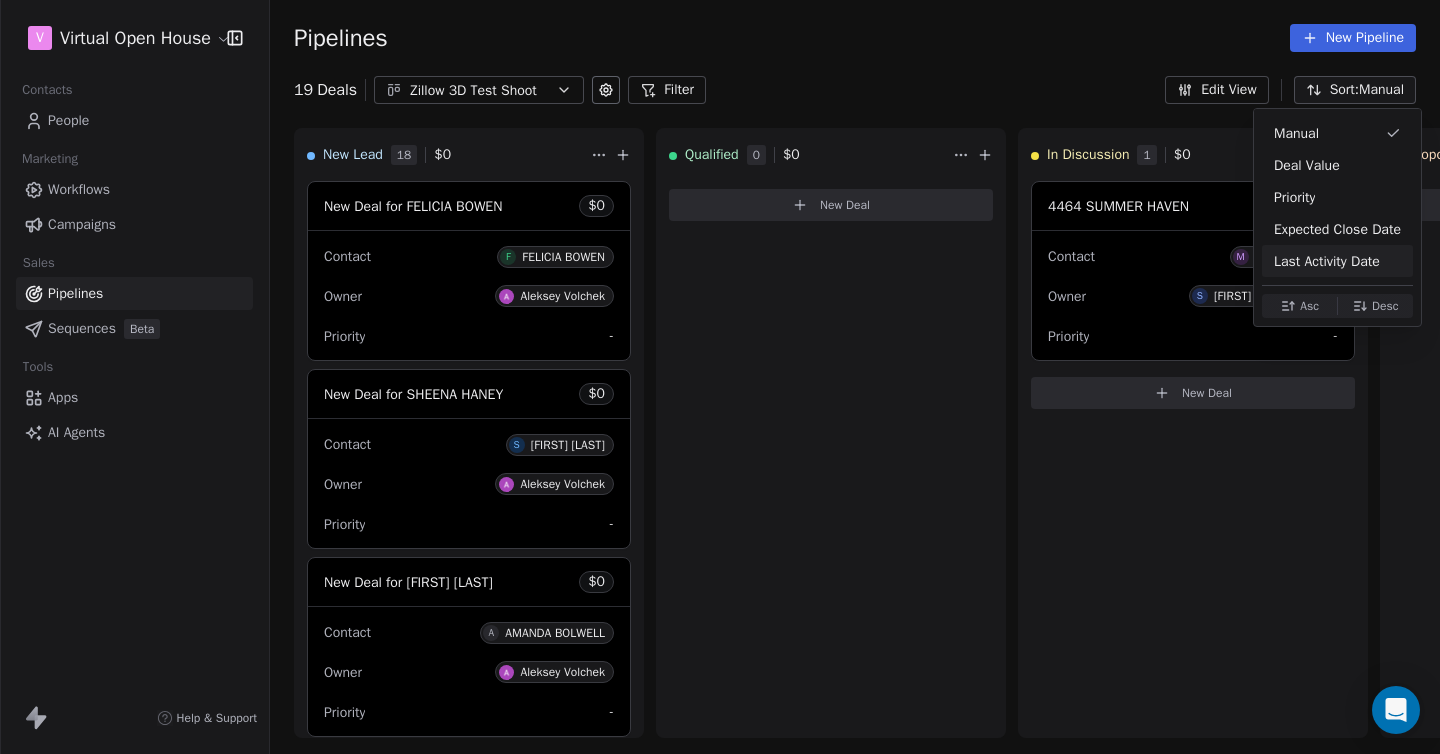 click on "Last Activity Date" at bounding box center [1327, 261] 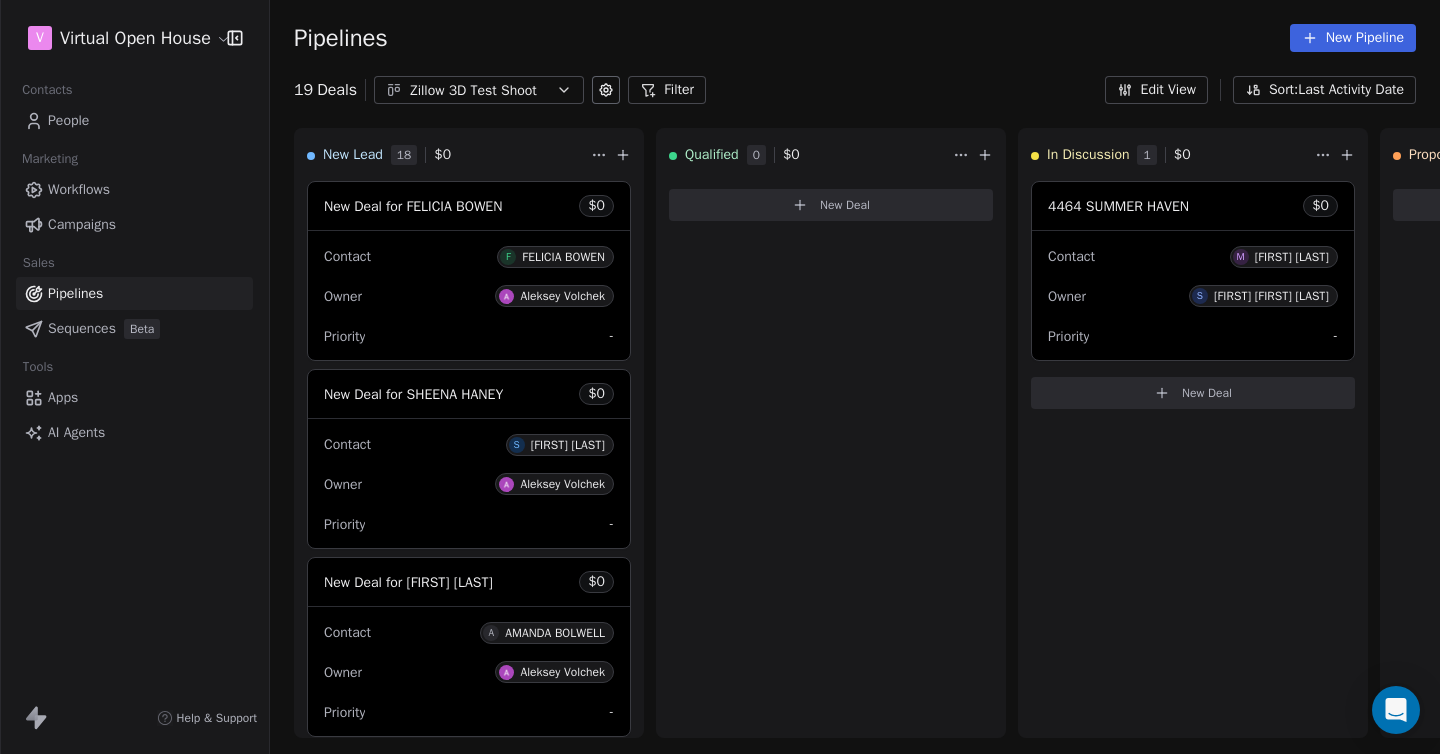 click 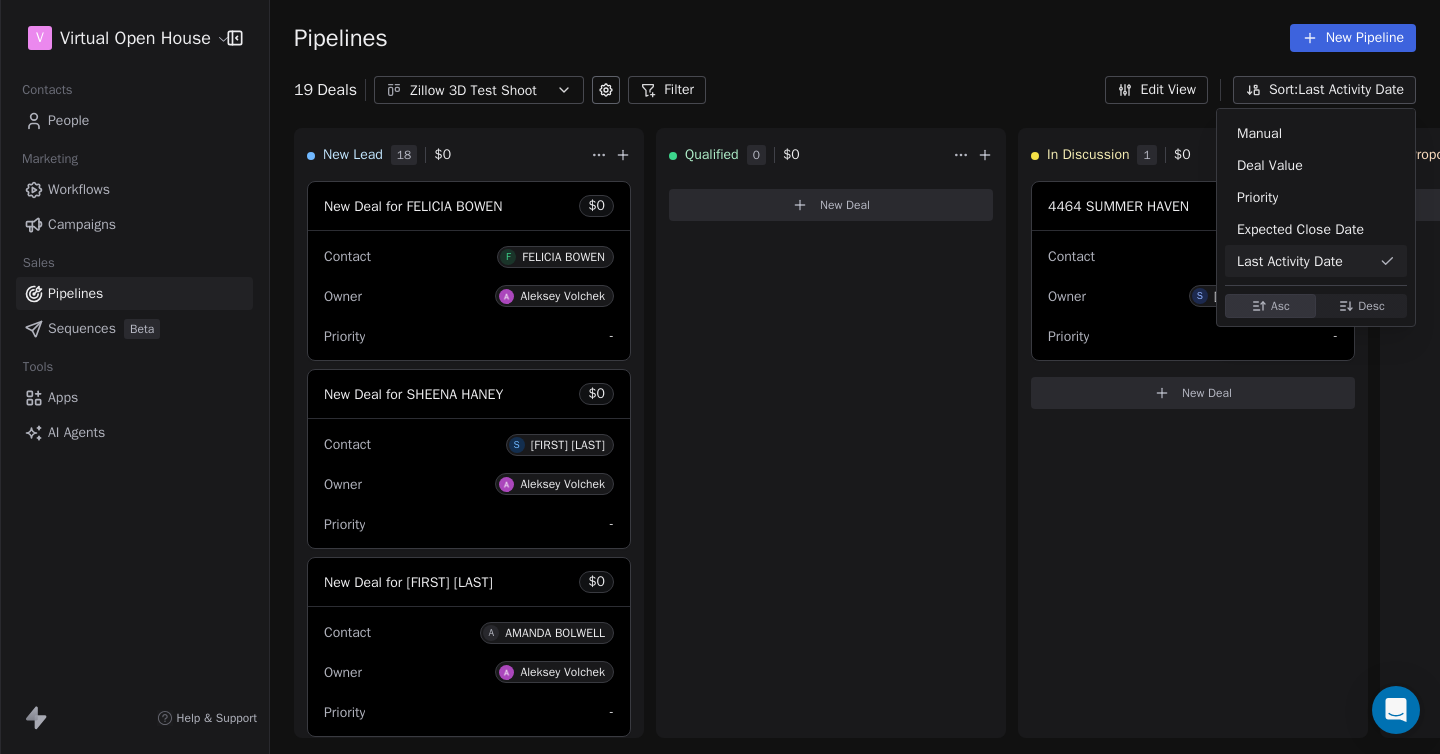 click on "Desc" at bounding box center (1371, 306) 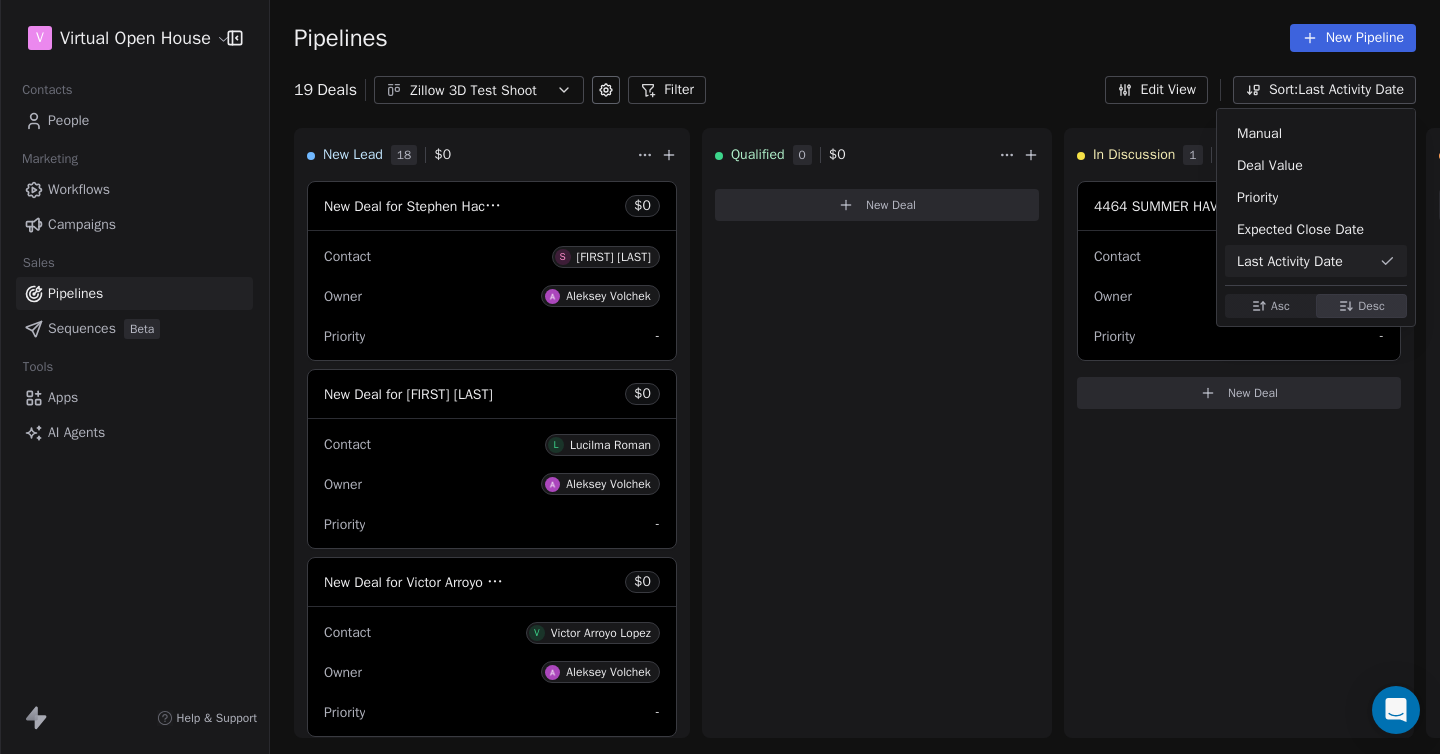 click on "Asc" at bounding box center [1280, 306] 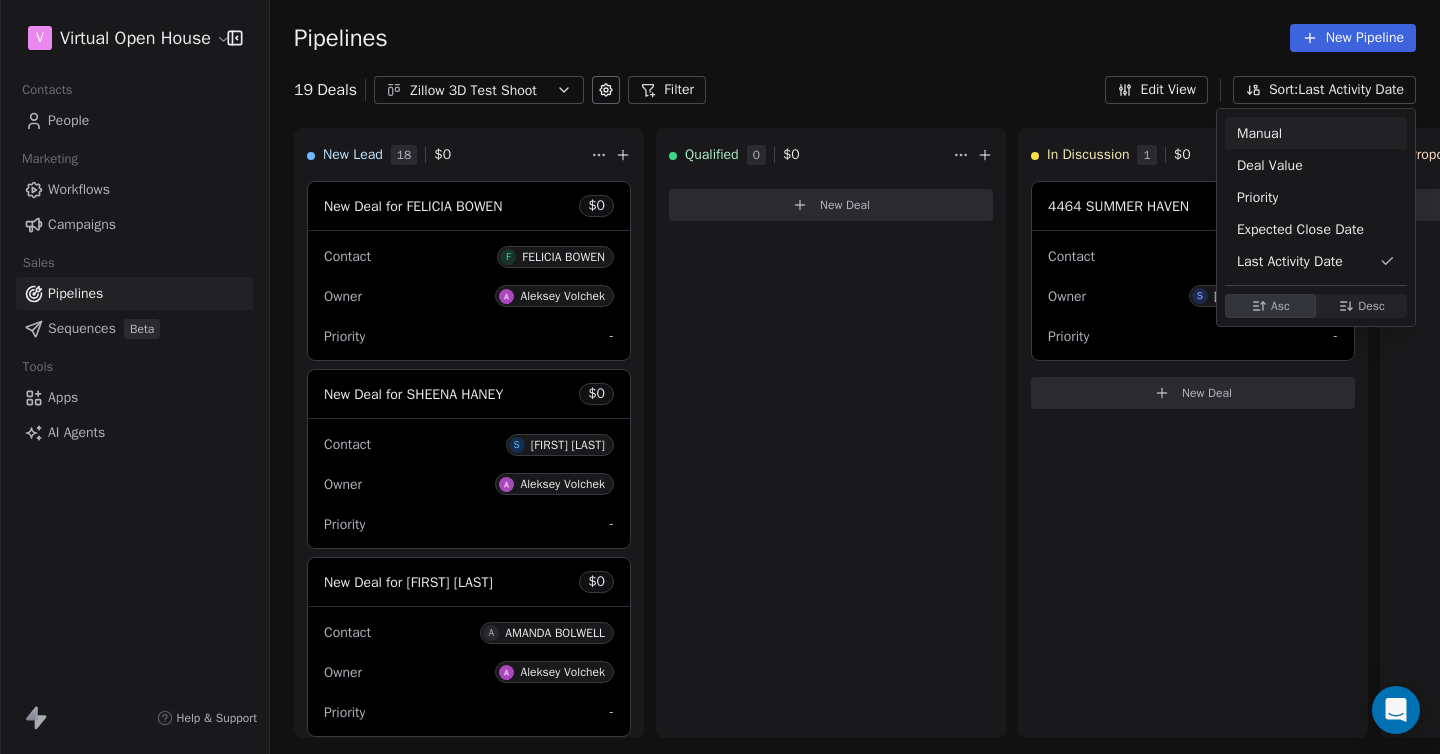click on "V Virtual Open House Contacts People Marketing Workflows Campaigns Sales Pipelines Sequences Beta Tools Apps AI Agents Help & Support Pipelines New Pipeline 19 Deals Zillow 3D Test Shoot Filter Edit View Sort: Last Activity Date New Lead 18 $ 0 New Deal for [FIRST] [LAST] $ 0 Contact F [FIRST] [LAST] Owner [FIRST] [LAST] Priority - New Deal for [FIRST] [LAST] $ 0 Contact S [FIRST] [LAST] Owner [FIRST] [LAST] Priority - New Deal for [FIRST] [LAST] $ 0 Contact A [FIRST] [LAST] Owner [FIRST] [LAST] Priority - New Deal for [FIRST] [LAST] $ 0 Contact J [FIRST] [LAST] Owner [FIRST] [LAST] Priority - New Deal for [FIRST] [LAST] $ 0 Contact K [FIRST] [LAST] Owner [FIRST] [LAST] Priority - New Deal for [FIRST] [LAST] $ 0 Contact A [FIRST] [LAST] Owner [FIRST] [LAST] Priority - New Deal for [FIRST] [LAST] $ 0 Contact K [FIRST] [LAST] Owner [FIRST] [LAST] Priority - New Deal for [FIRST] [LAST] $ 0 Contact C [FIRST] [LAST] Owner [FIRST] [LAST] Priority - New Deal for [FIRST] [LAST] $ 0 Contact J [FIRST] [LAST] Owner Priority -" at bounding box center [720, 377] 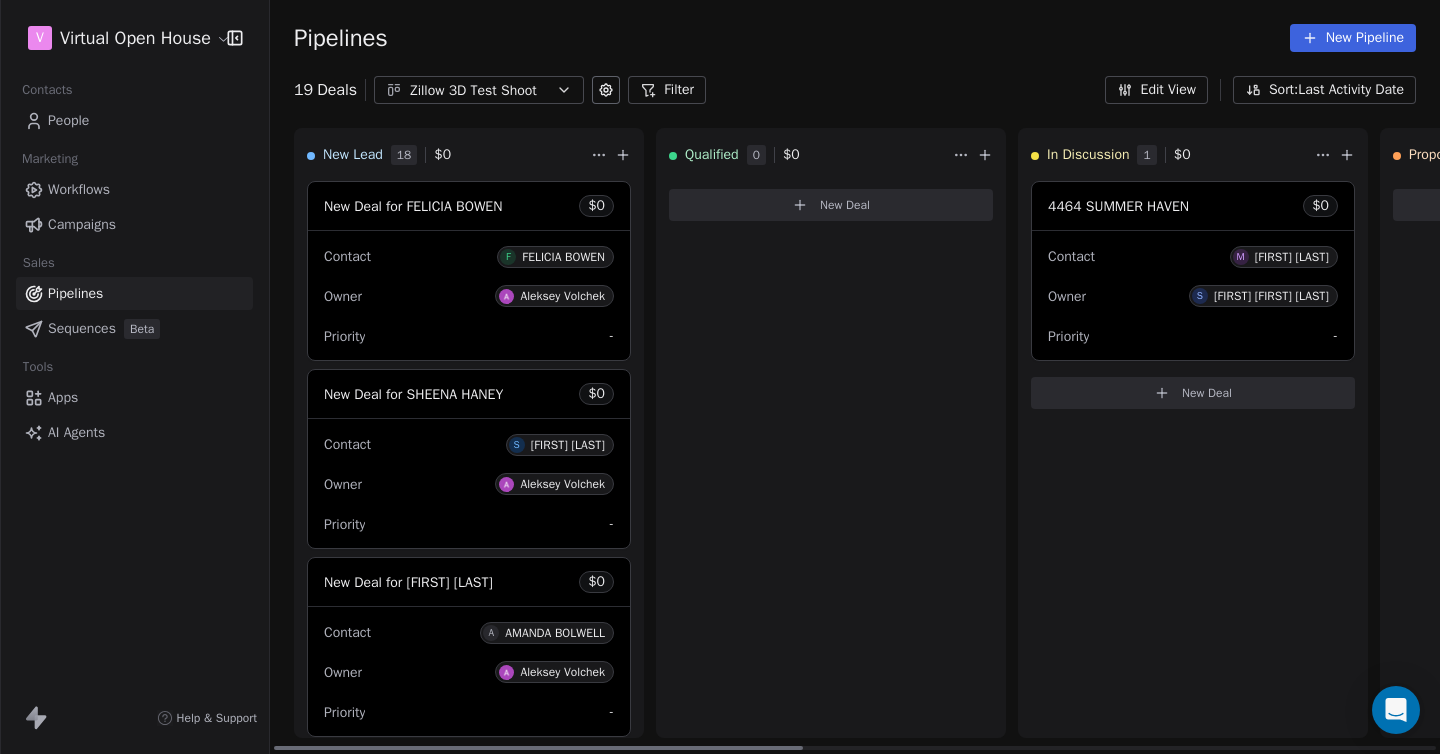 click on "FELICIA BOWEN" at bounding box center (563, 257) 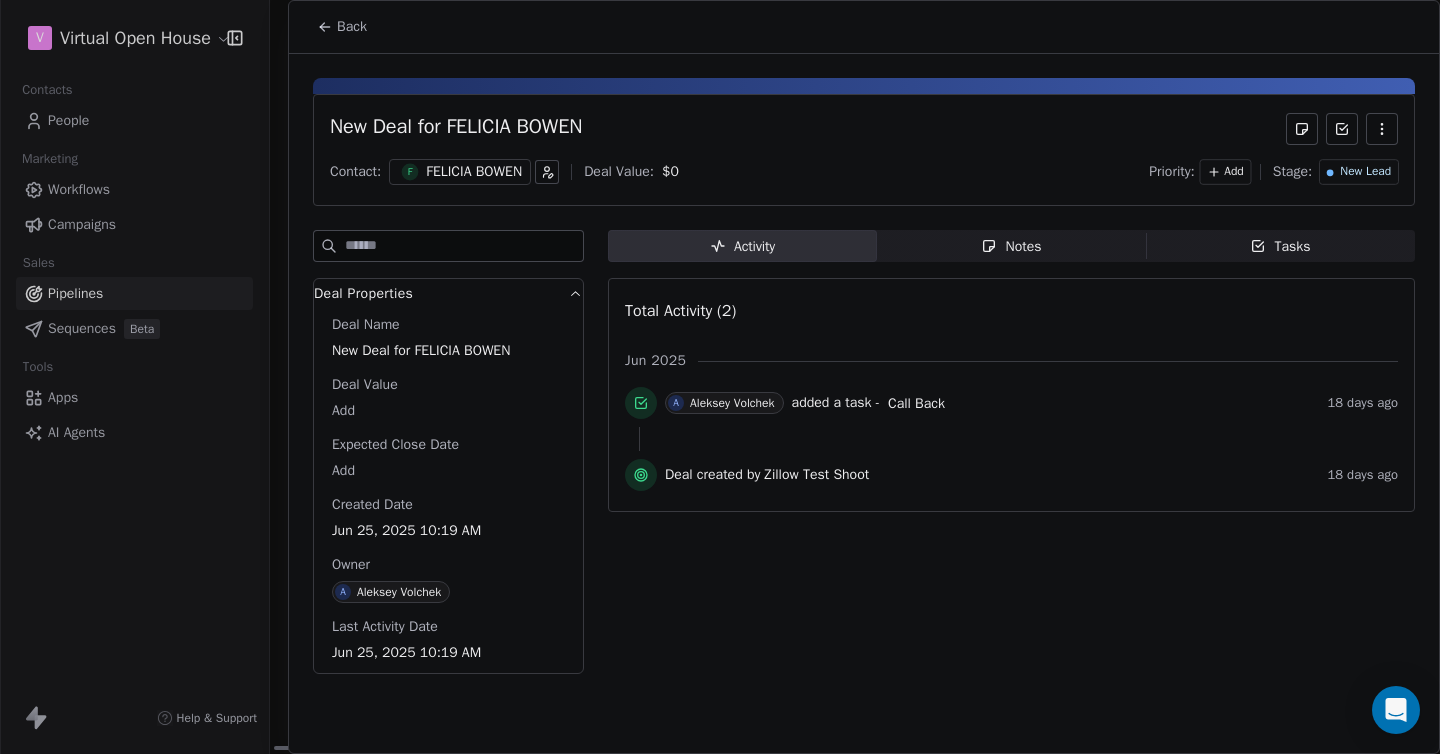 click on "Notes" at bounding box center [1011, 246] 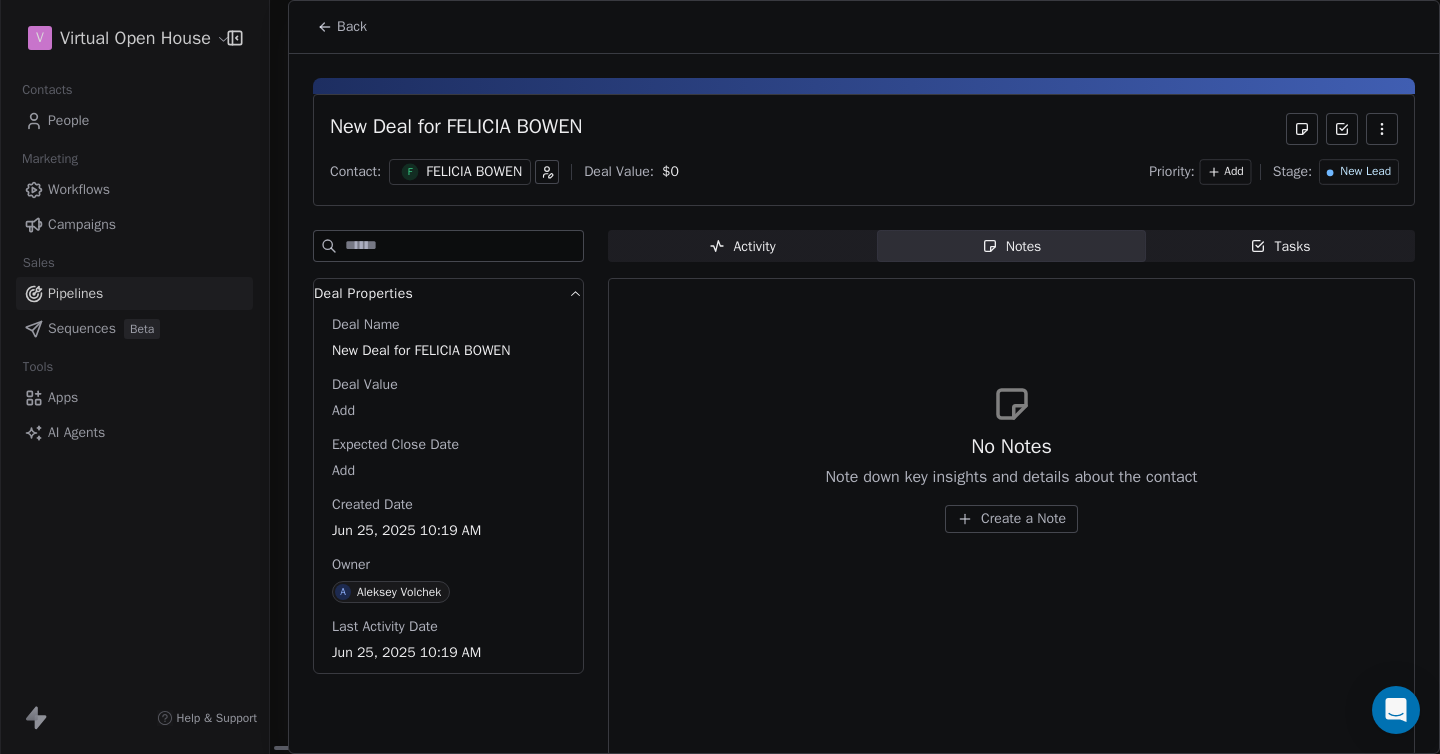 scroll, scrollTop: 15, scrollLeft: 0, axis: vertical 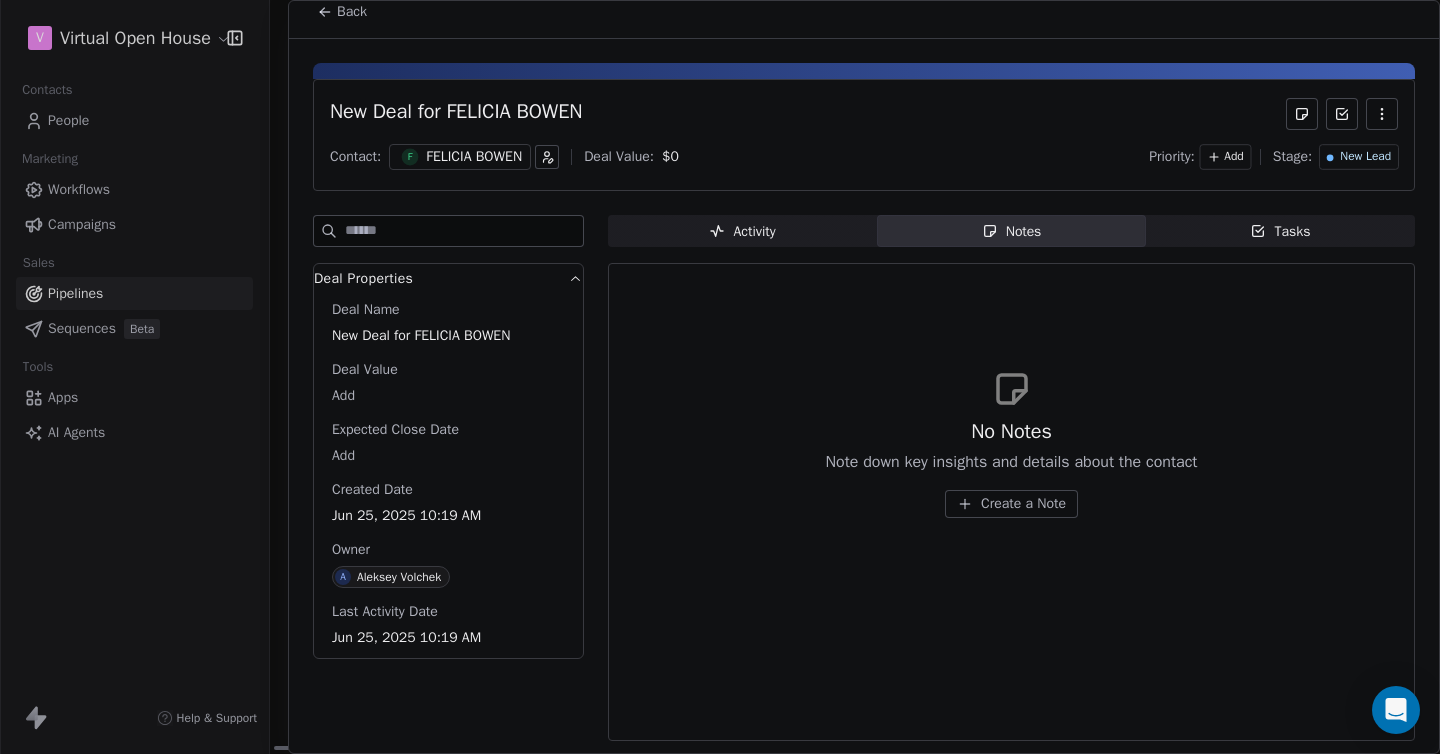 click on "Tasks" at bounding box center (1280, 231) 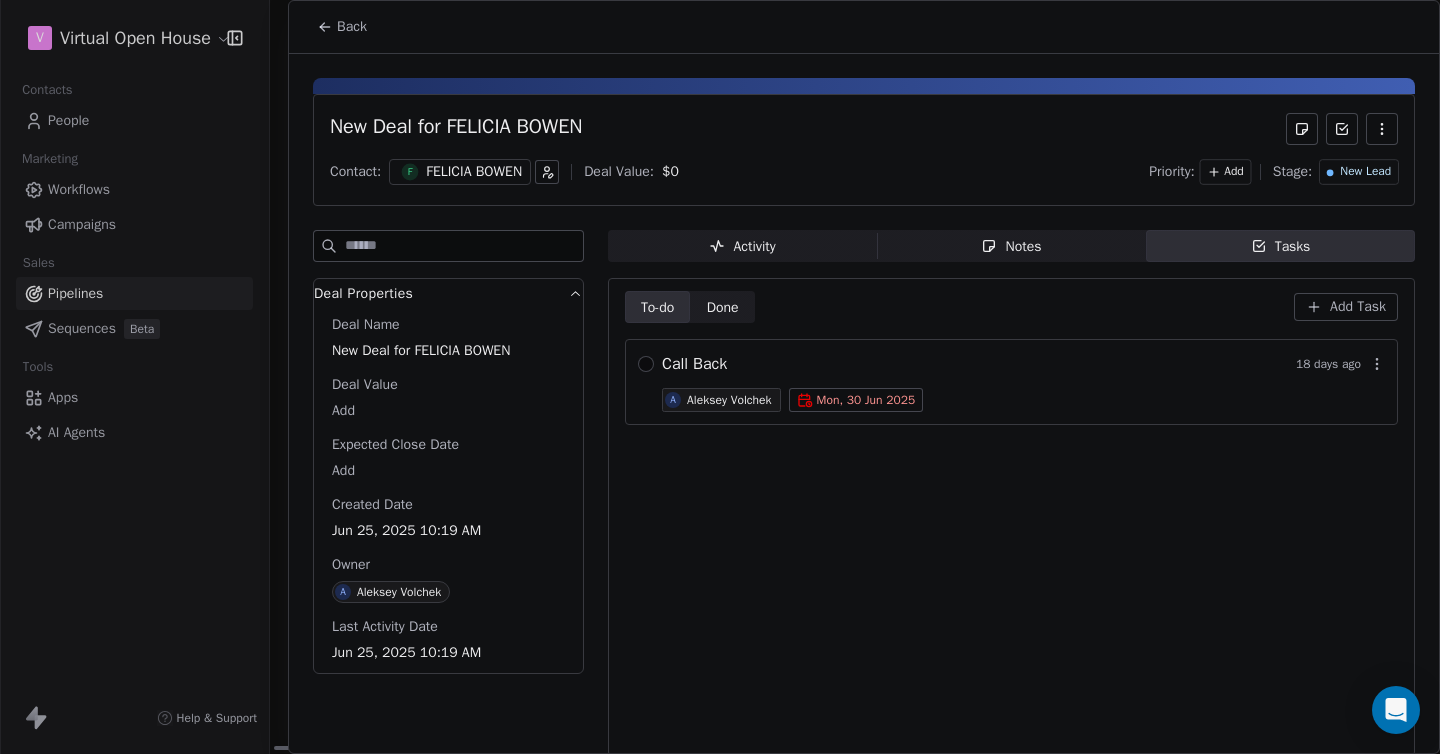 click on "FELICIA BOWEN" at bounding box center [474, 172] 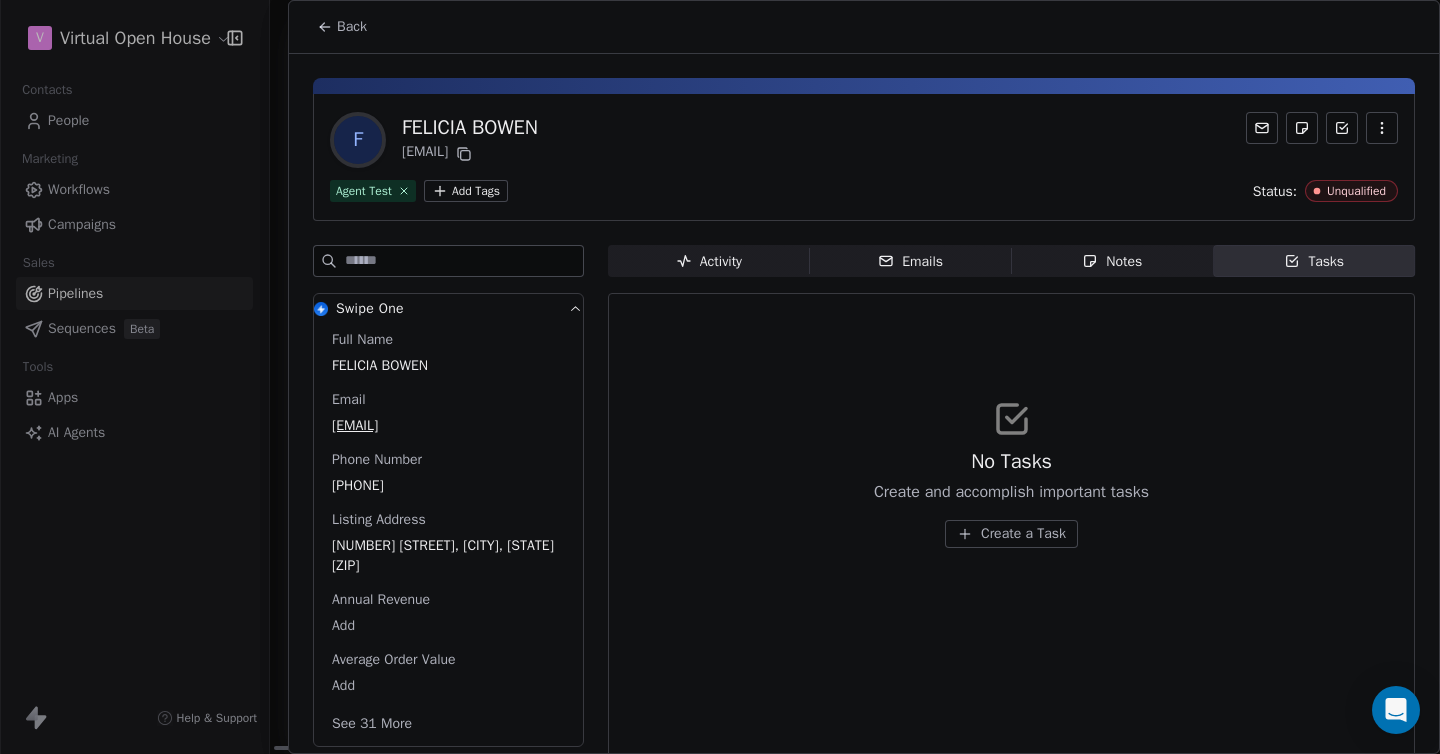 click on "Emails" at bounding box center (910, 261) 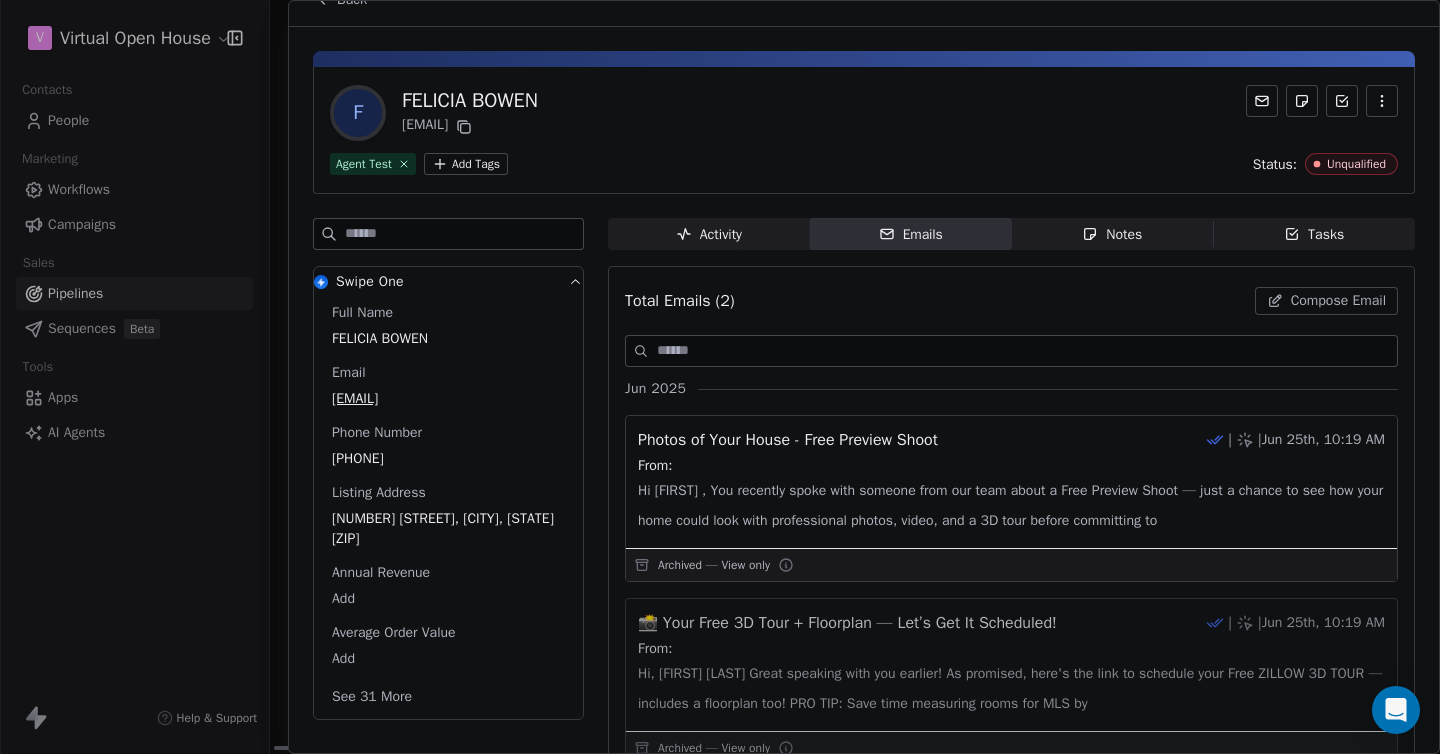 scroll, scrollTop: 0, scrollLeft: 0, axis: both 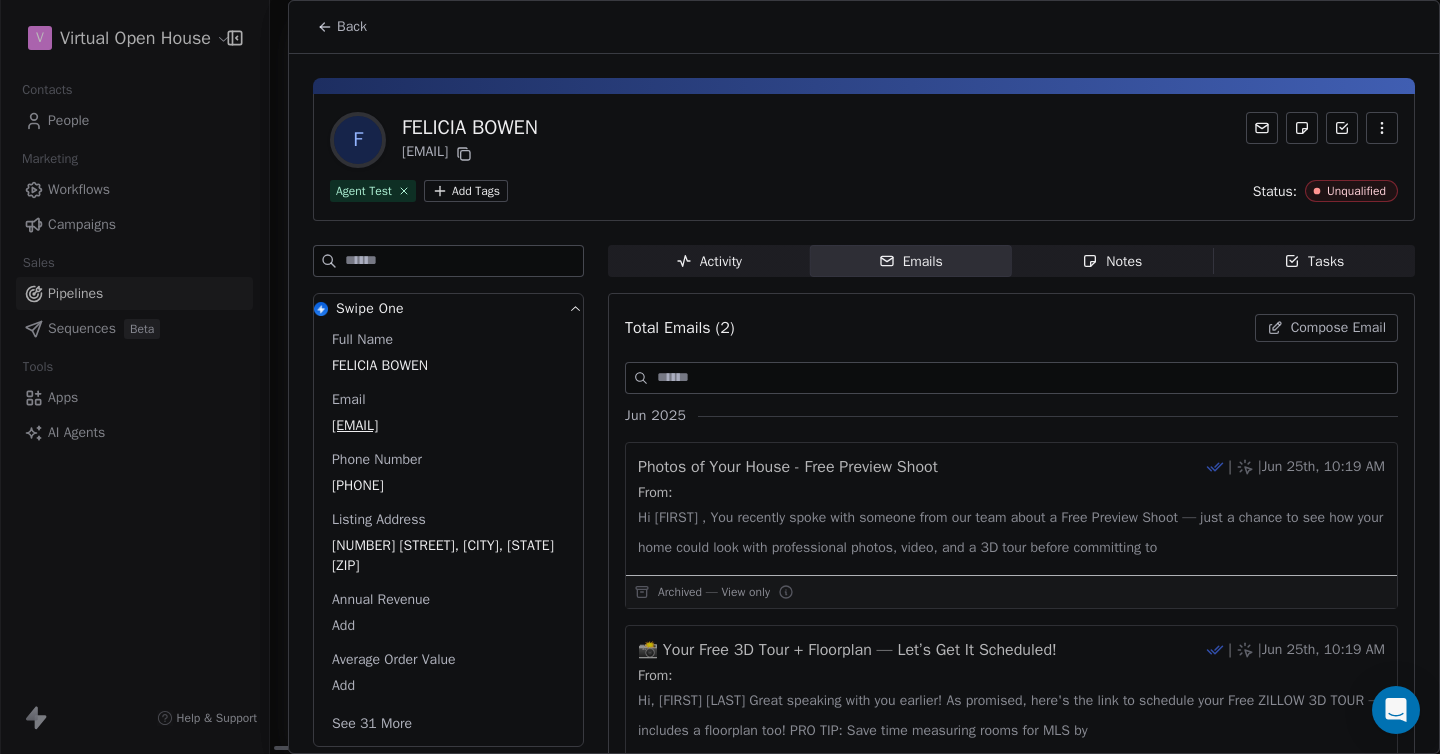 click on "Compose Email" at bounding box center (1338, 328) 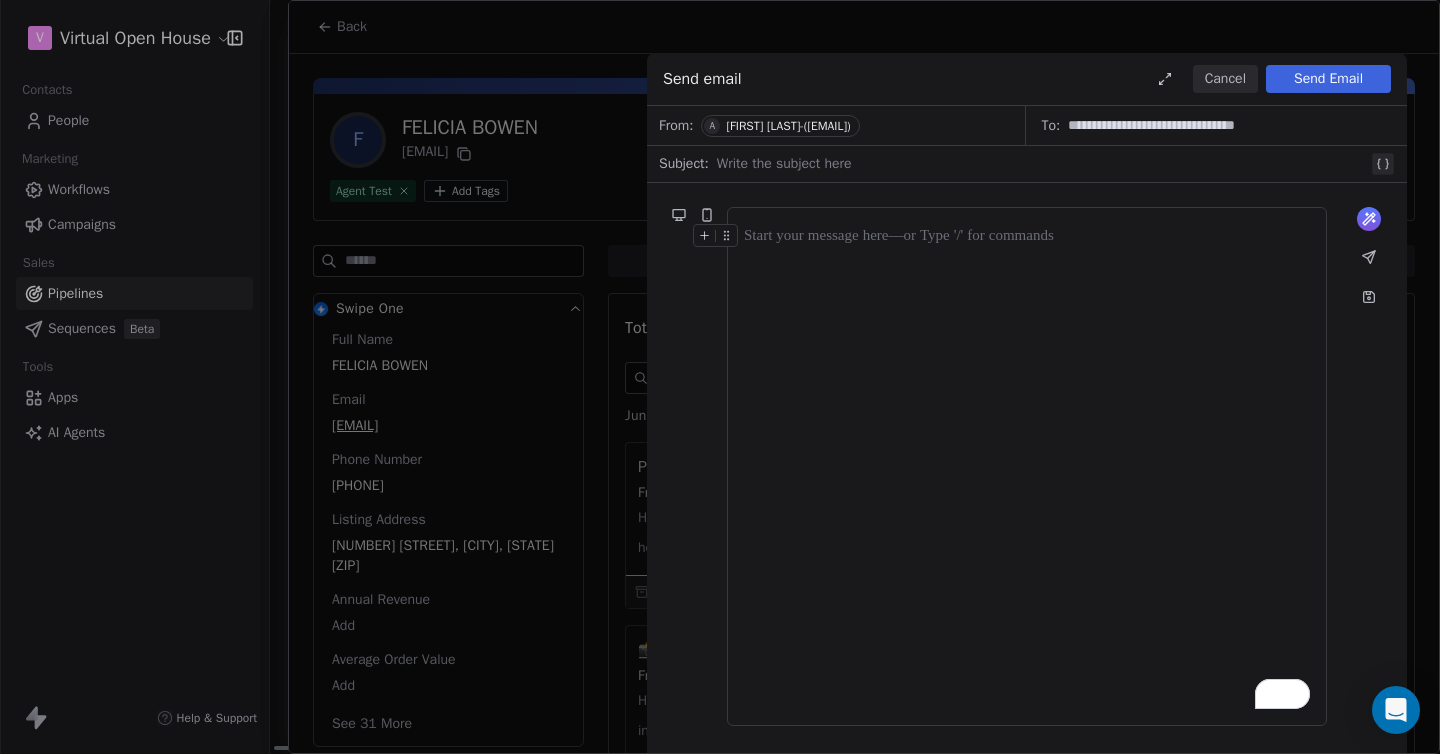 click 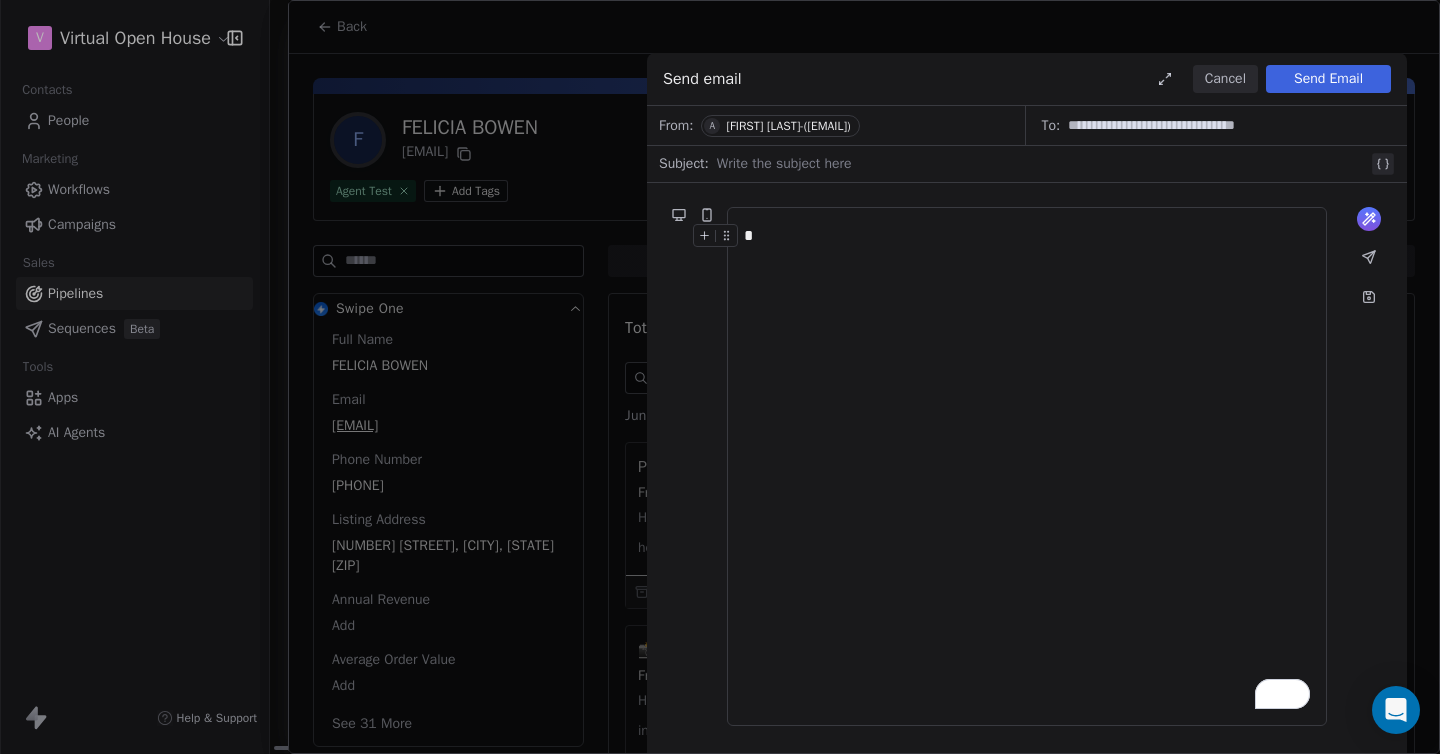 click on "What would you like to create email about? or *" at bounding box center [1027, 466] 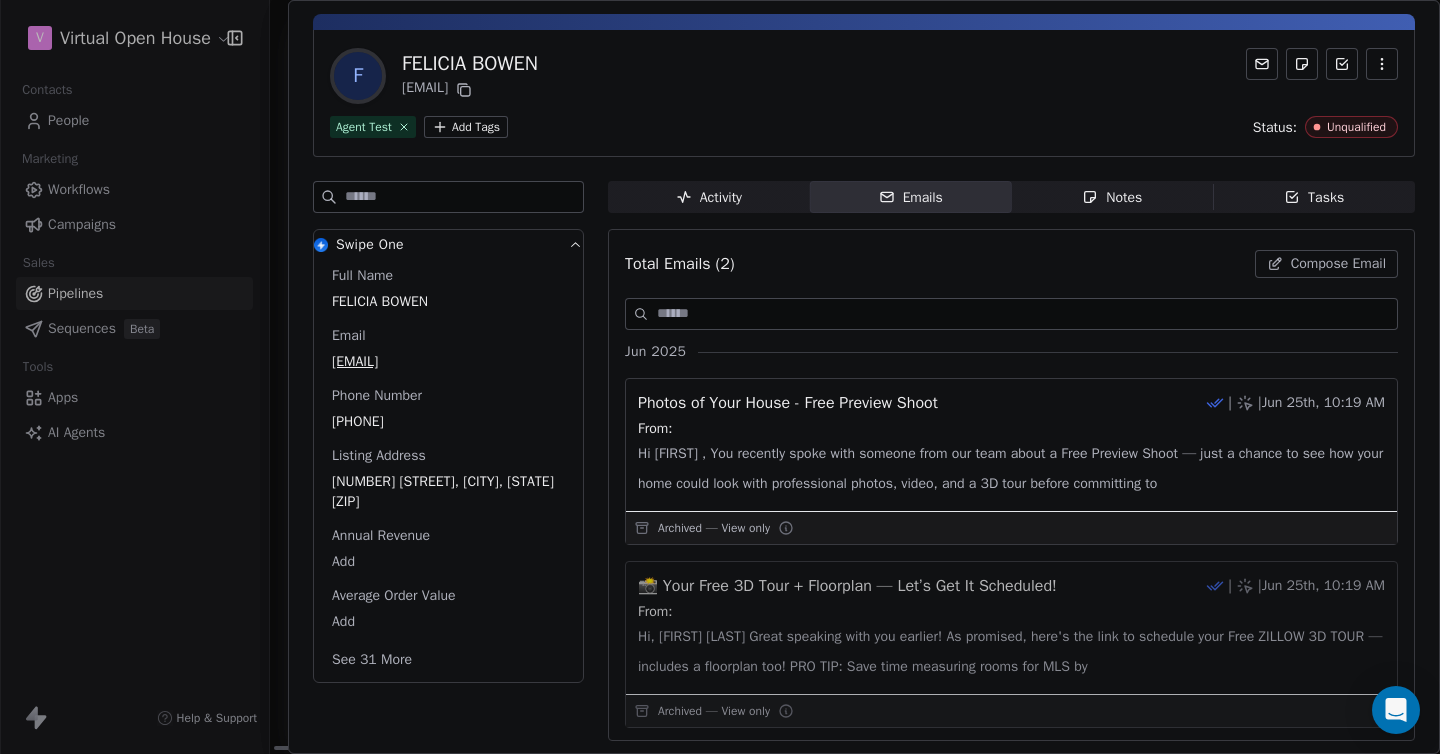 scroll, scrollTop: 0, scrollLeft: 0, axis: both 